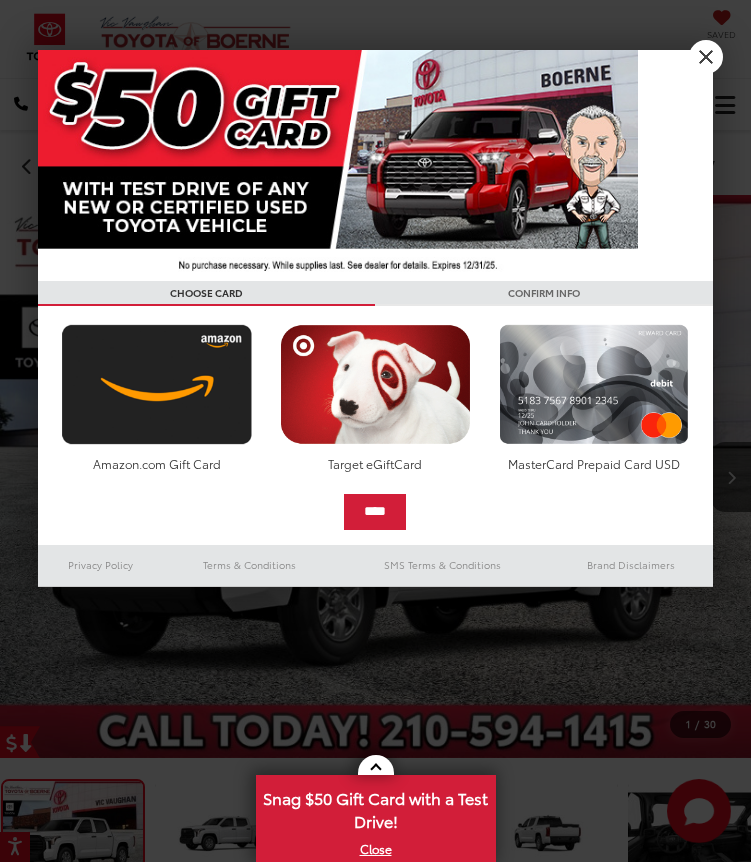 scroll, scrollTop: 0, scrollLeft: 0, axis: both 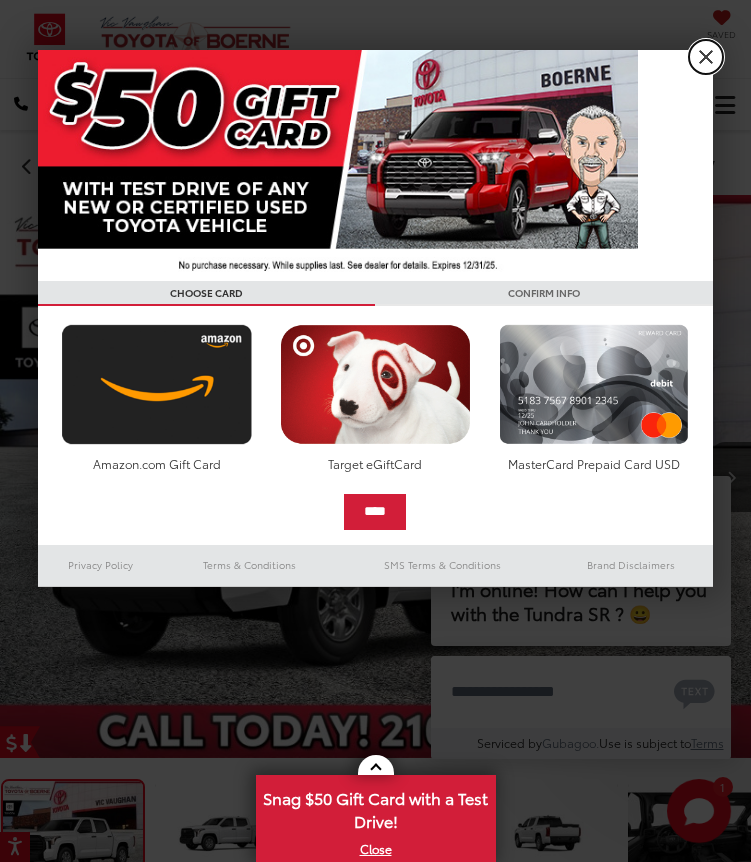 click on "X" at bounding box center [706, 57] 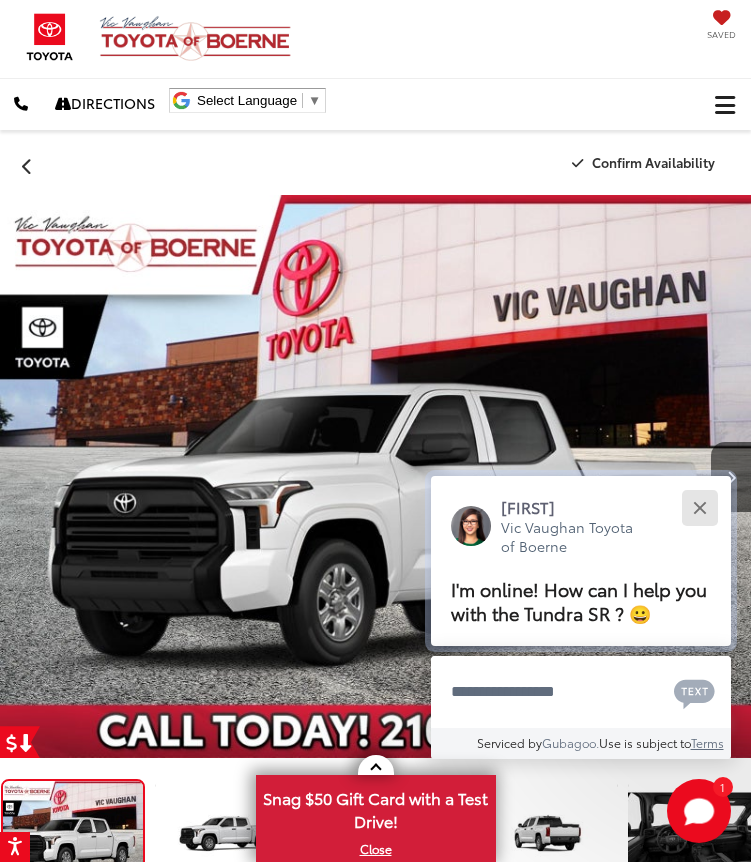 click at bounding box center [699, 507] 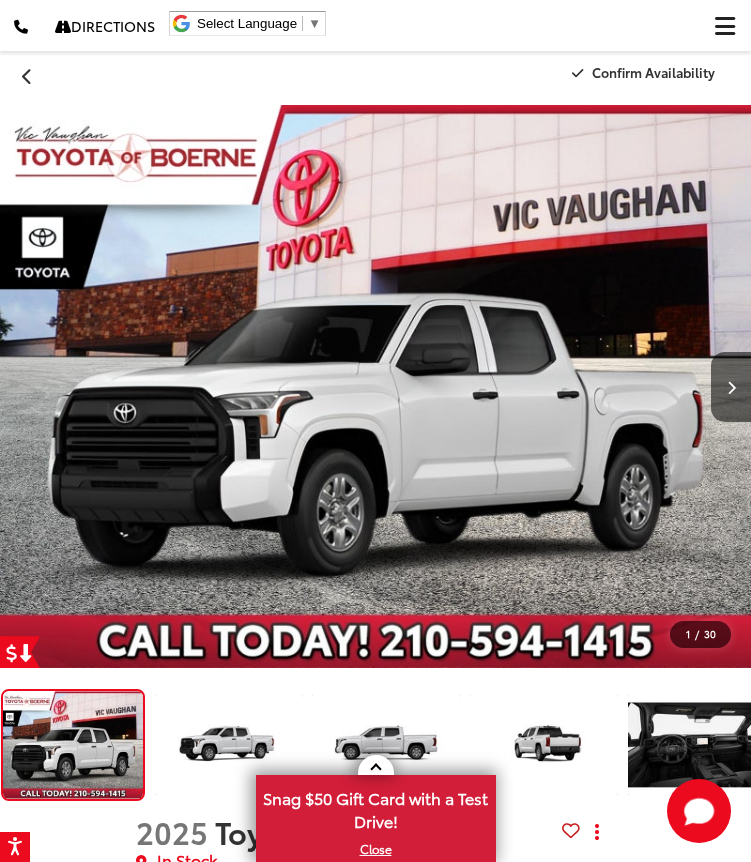 scroll, scrollTop: 93, scrollLeft: 0, axis: vertical 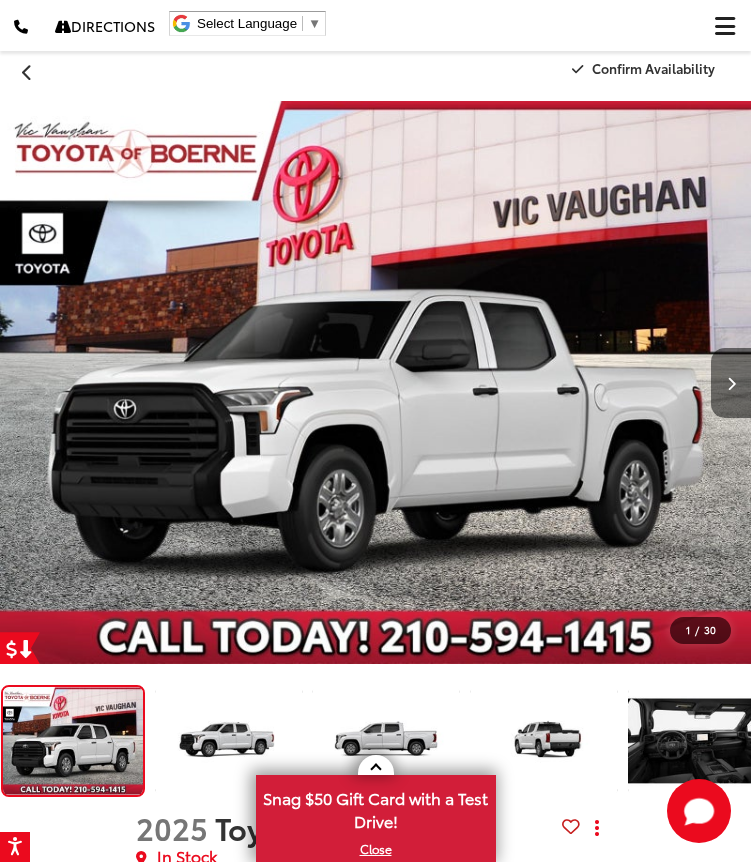click at bounding box center [731, 383] 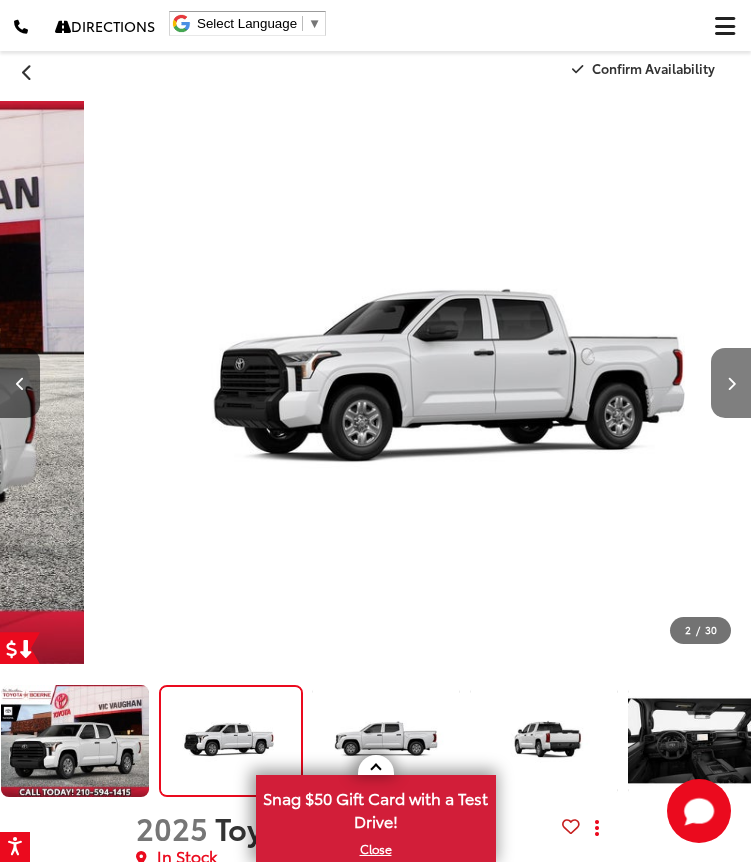 scroll, scrollTop: 0, scrollLeft: 751, axis: horizontal 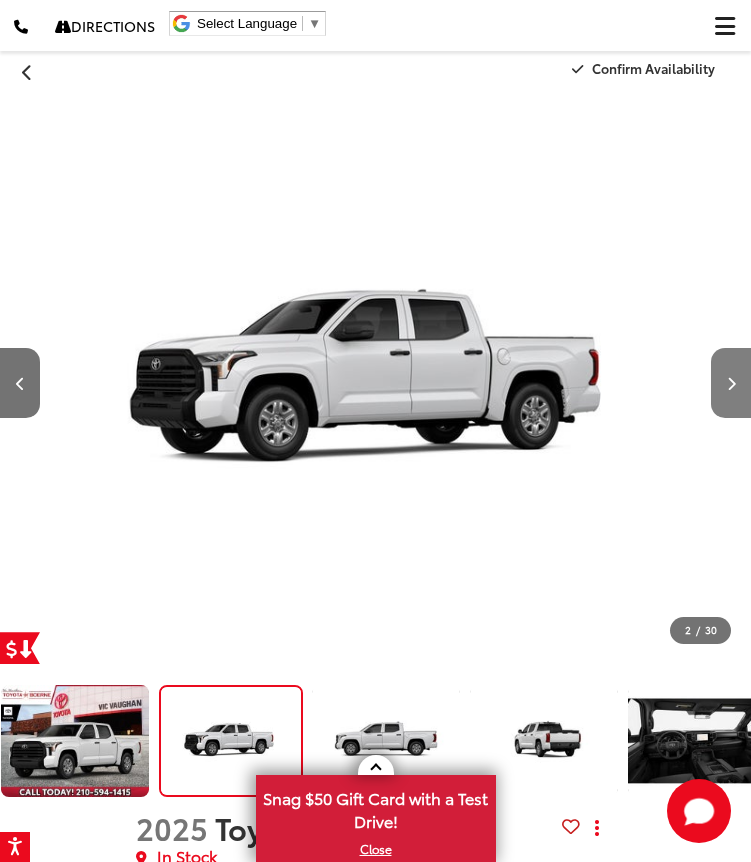 click at bounding box center (731, 383) 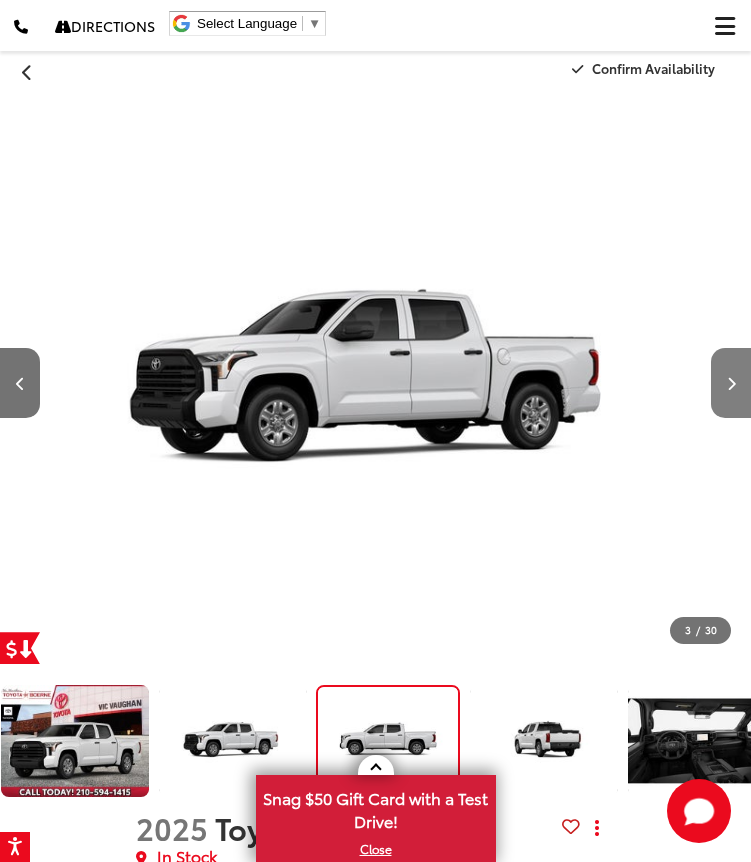 scroll, scrollTop: 0, scrollLeft: 1141, axis: horizontal 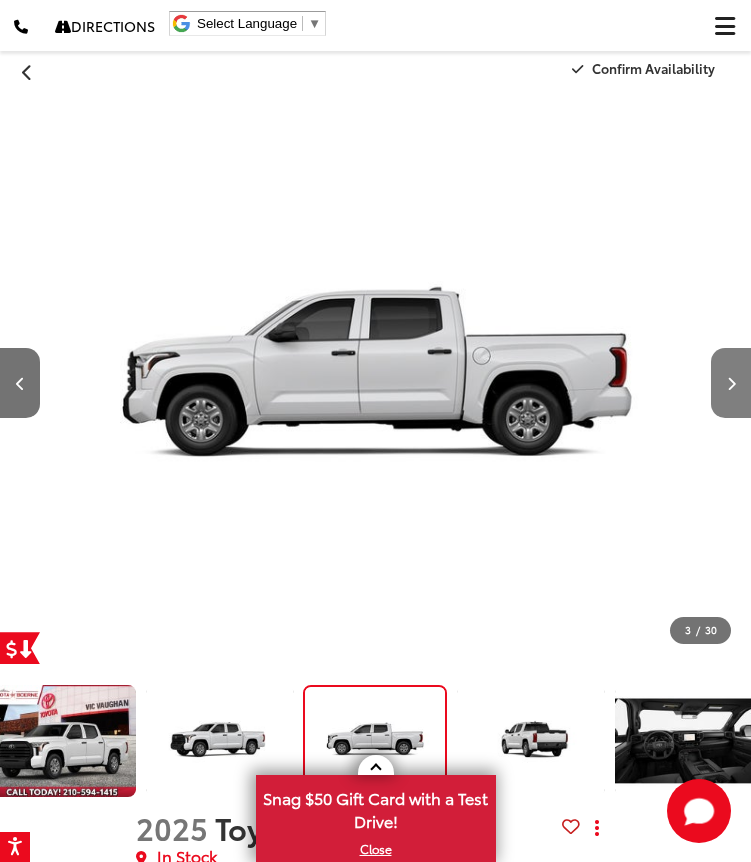 click at bounding box center (731, 383) 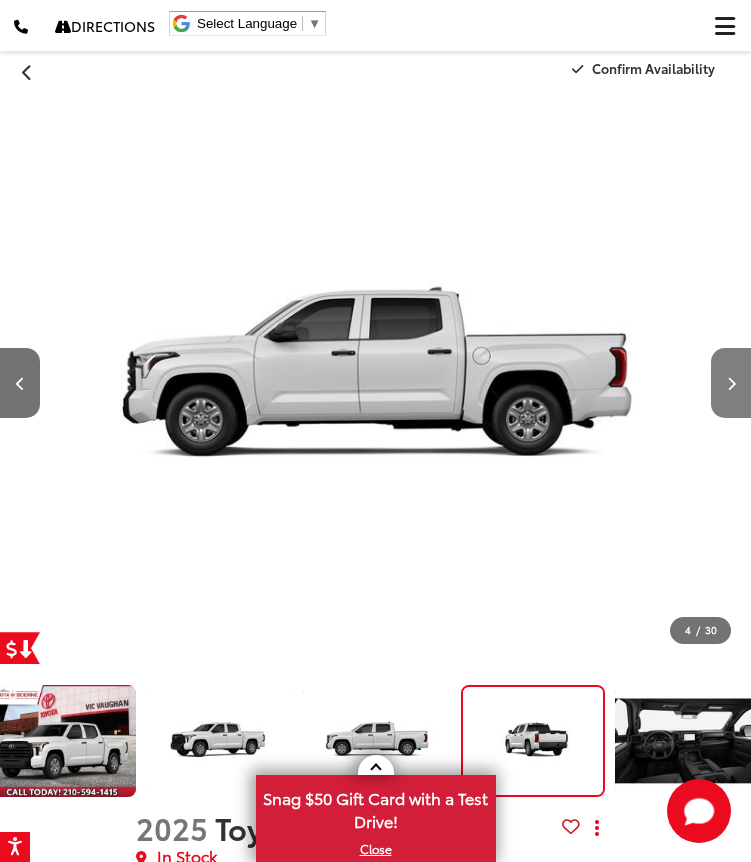 scroll, scrollTop: 0, scrollLeft: 1892, axis: horizontal 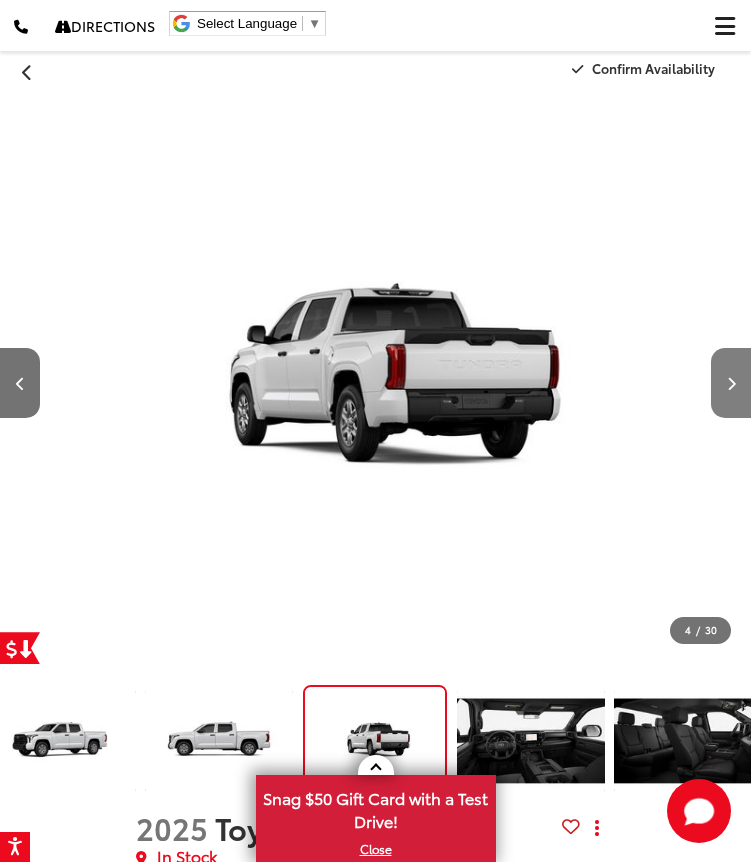 click at bounding box center (731, 383) 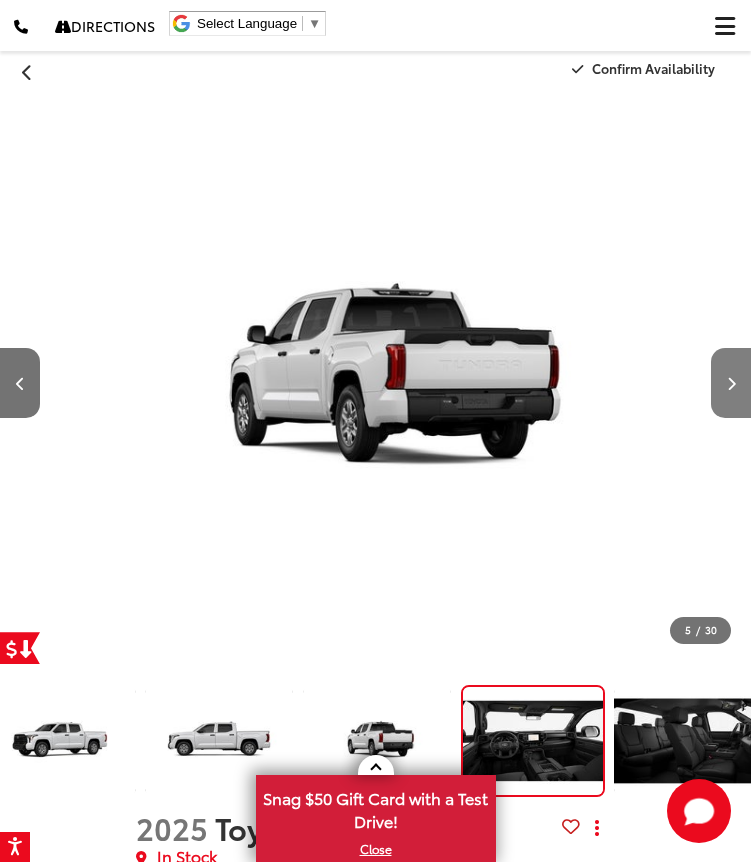 scroll, scrollTop: 0, scrollLeft: 2386, axis: horizontal 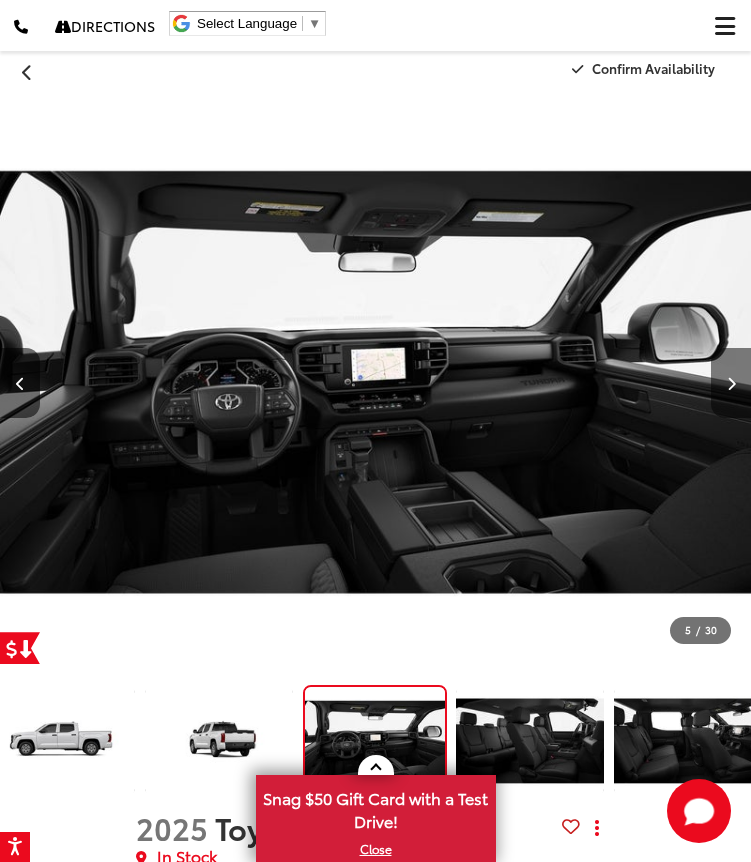 click at bounding box center (731, 383) 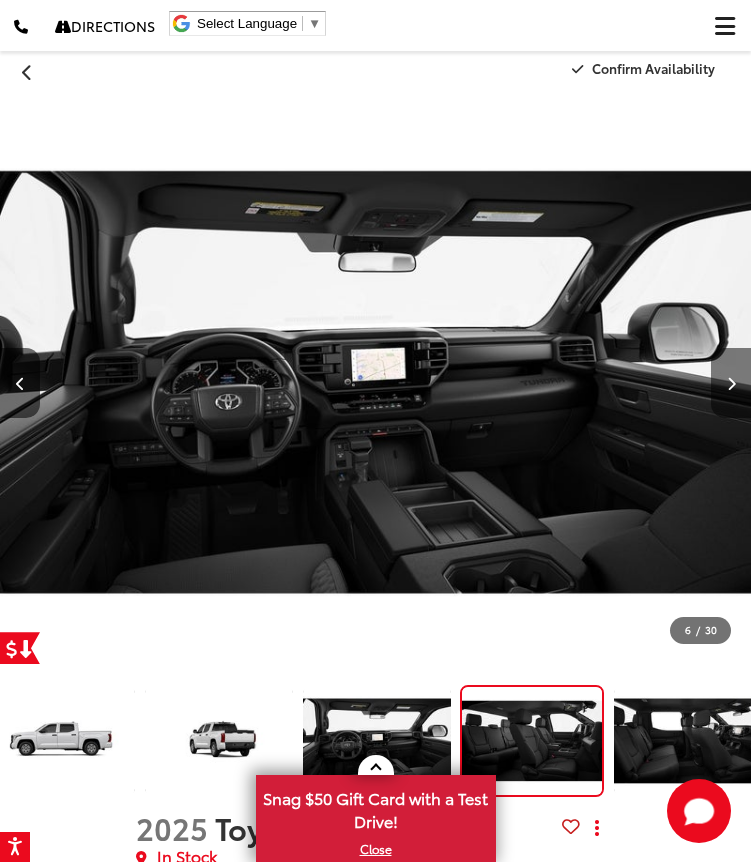 scroll, scrollTop: 0, scrollLeft: 3105, axis: horizontal 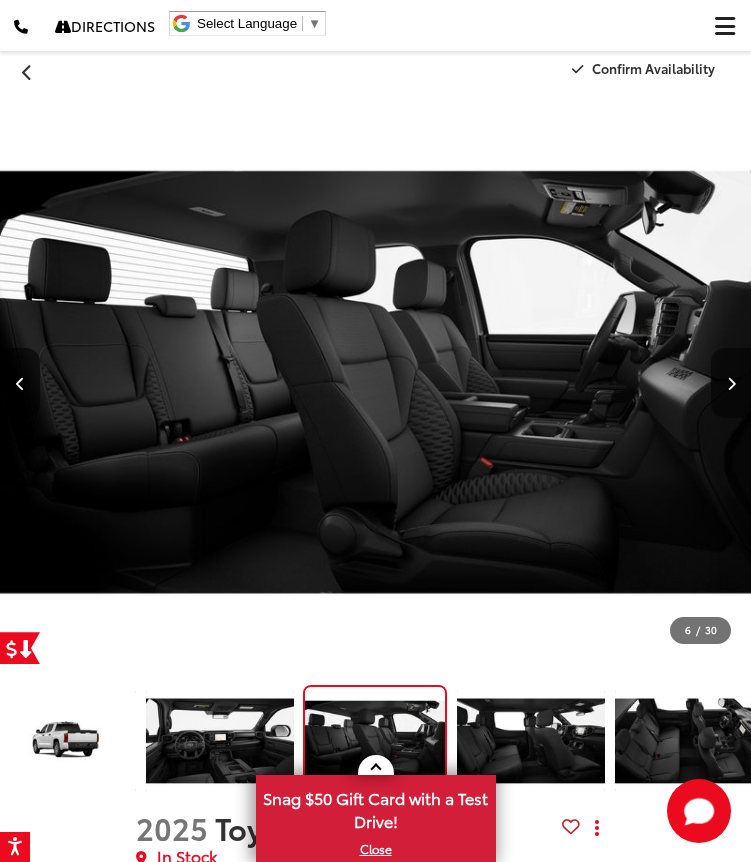 click at bounding box center [731, 383] 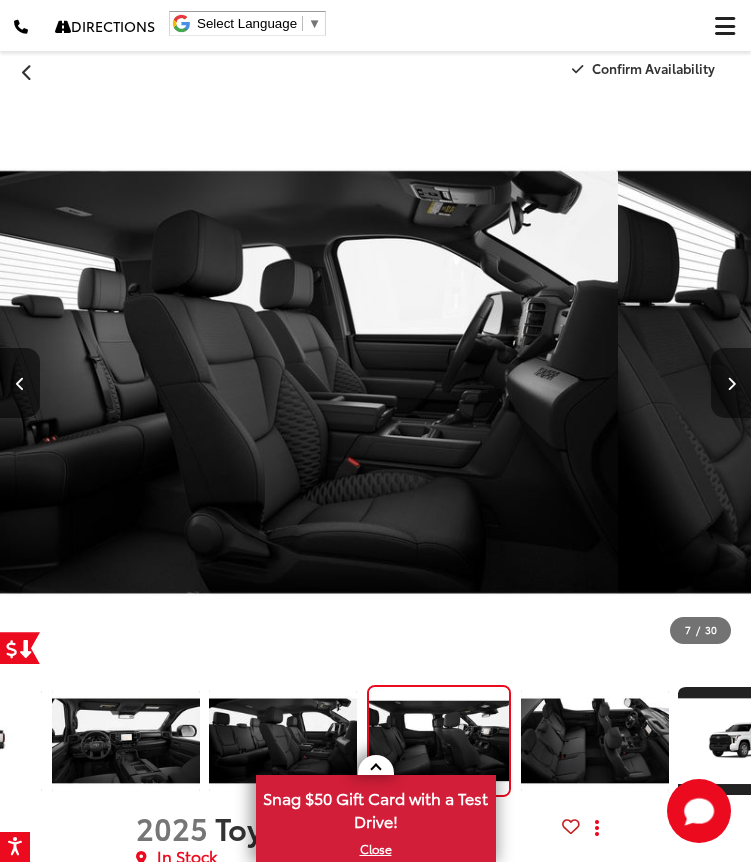 scroll, scrollTop: 0, scrollLeft: 644, axis: horizontal 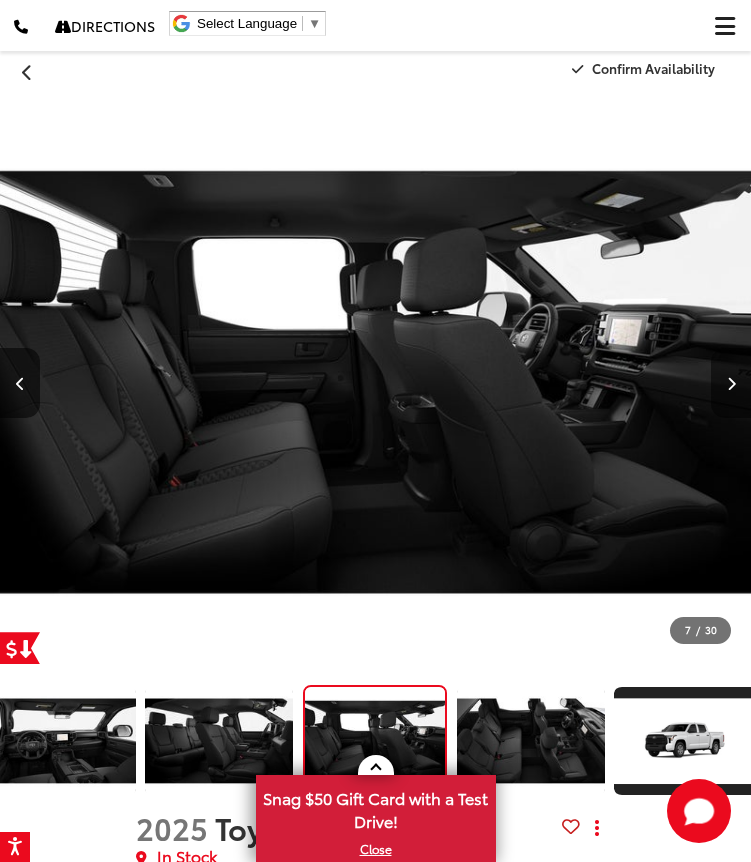click at bounding box center (731, 383) 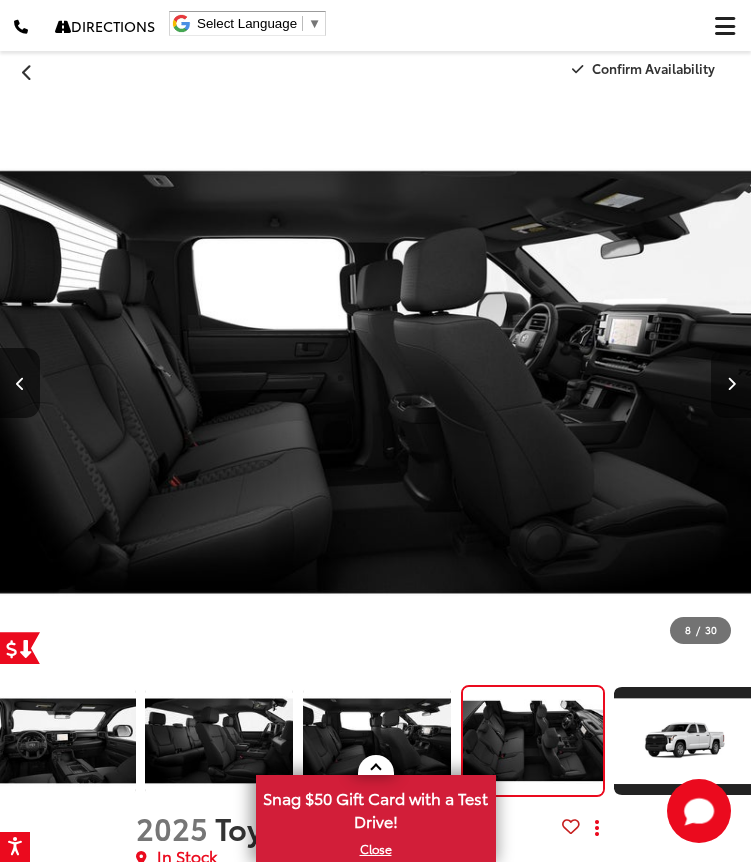 scroll, scrollTop: 0, scrollLeft: 4608, axis: horizontal 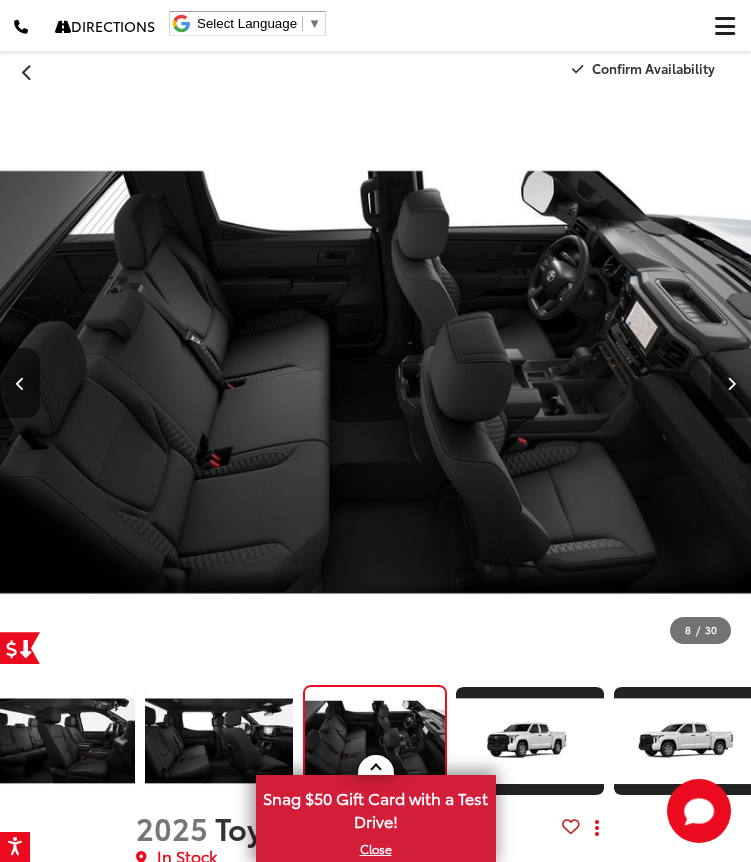 click at bounding box center (731, 383) 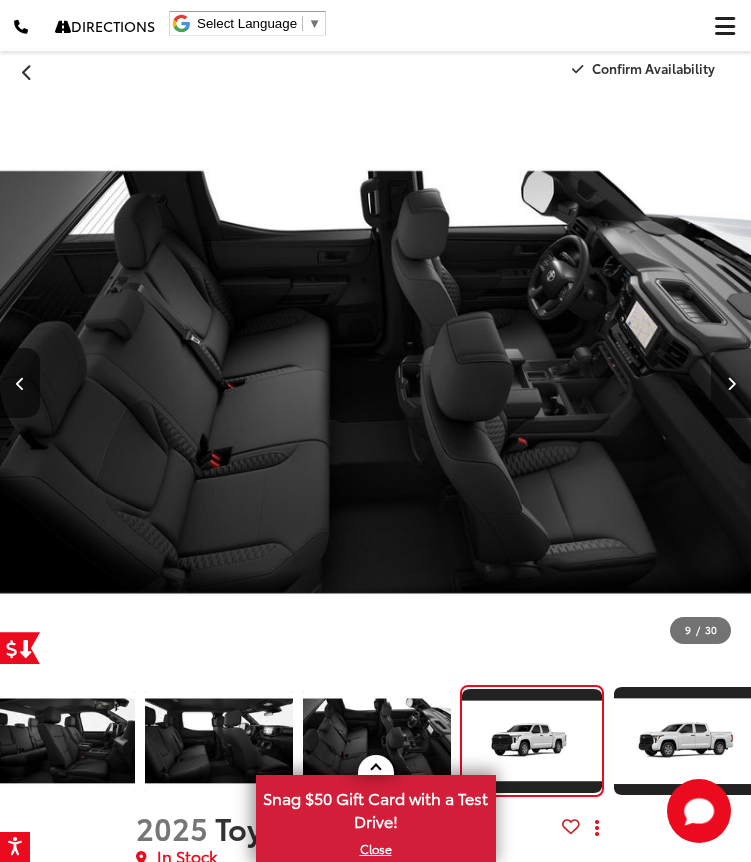 scroll, scrollTop: 0, scrollLeft: 5647, axis: horizontal 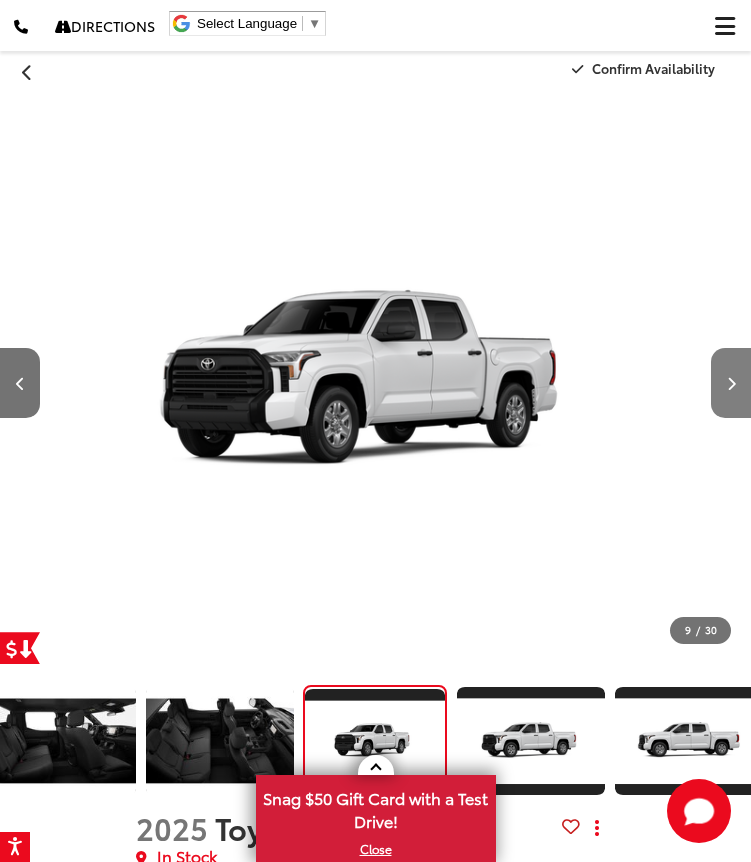 click at bounding box center [731, 383] 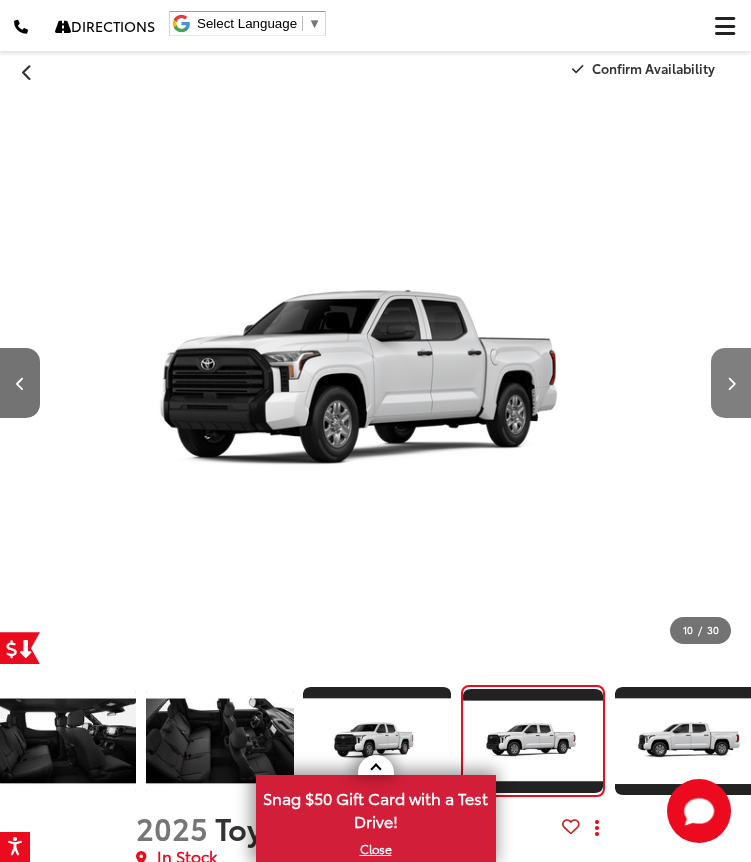 scroll, scrollTop: 0, scrollLeft: 6109, axis: horizontal 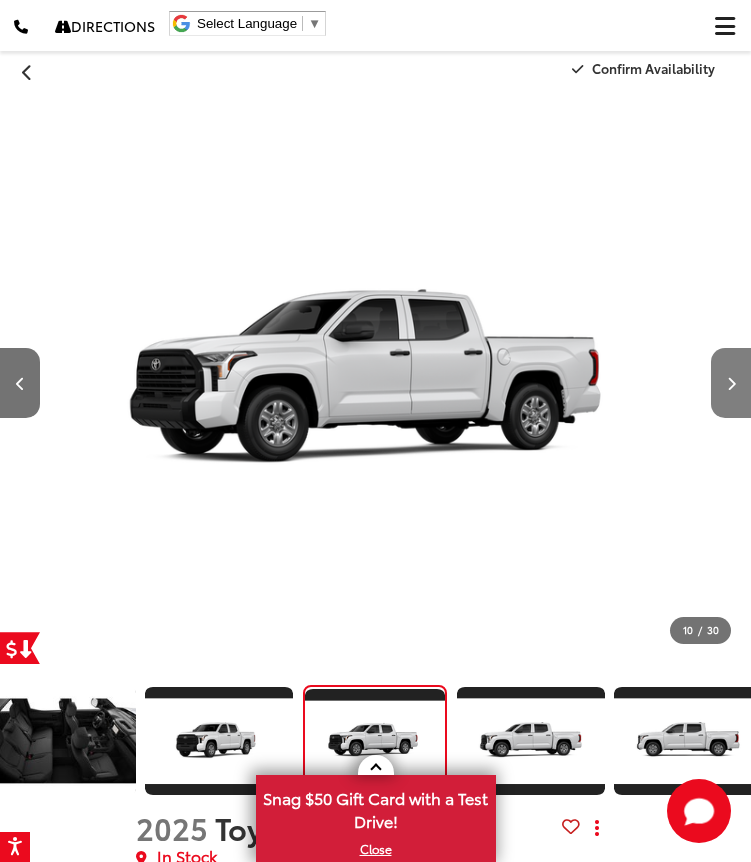 click at bounding box center [731, 383] 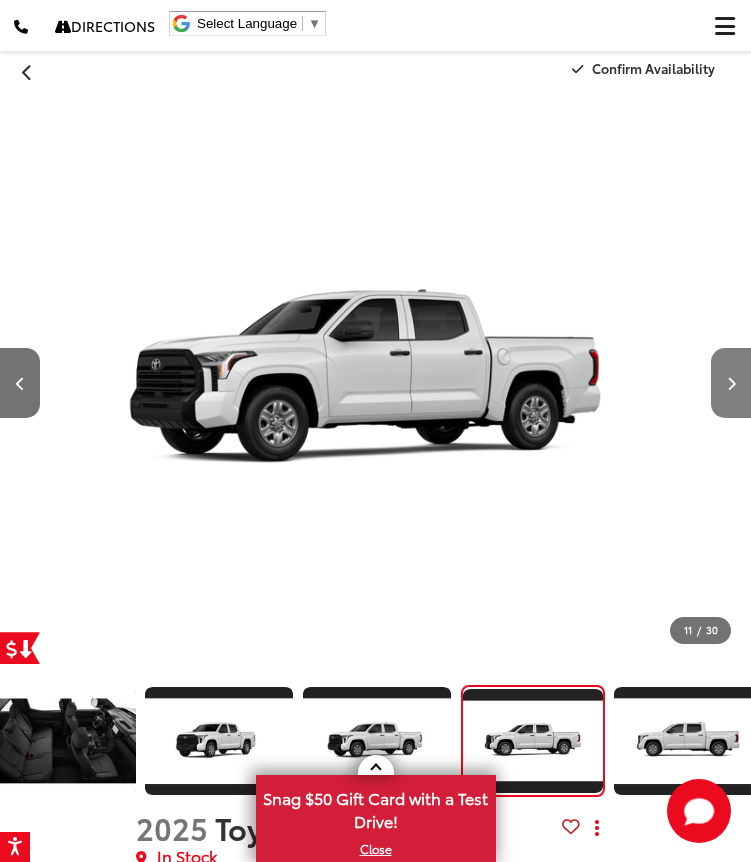 scroll, scrollTop: 0, scrollLeft: 6860, axis: horizontal 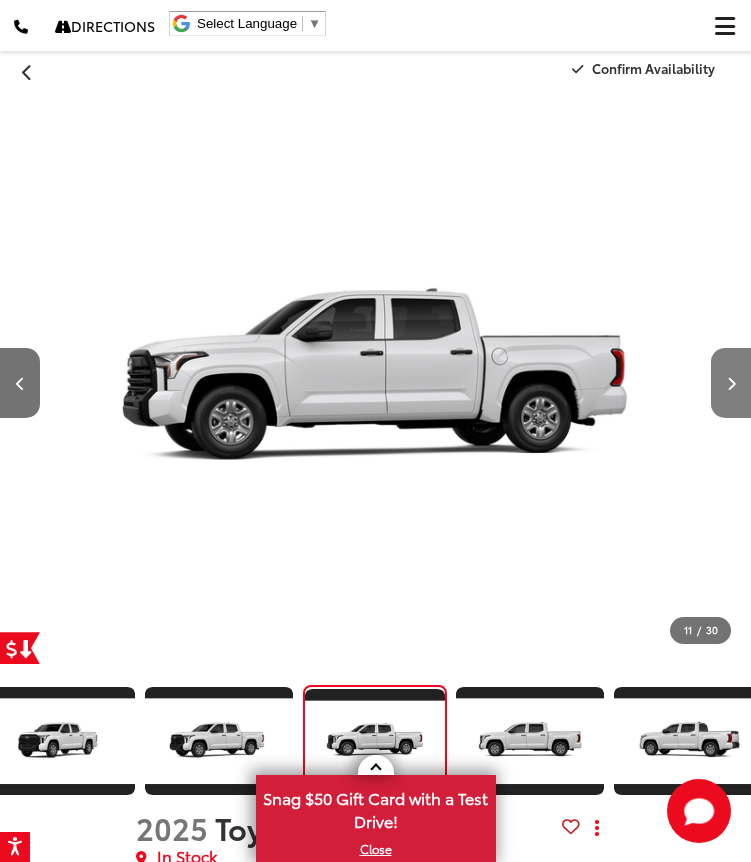 click at bounding box center (731, 383) 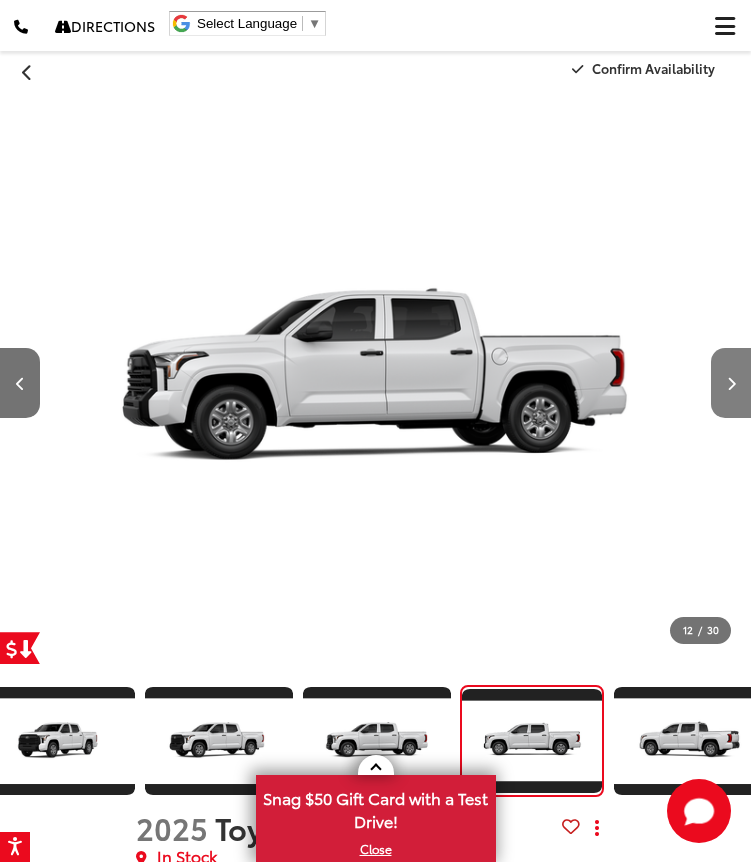 scroll, scrollTop: 0, scrollLeft: 7611, axis: horizontal 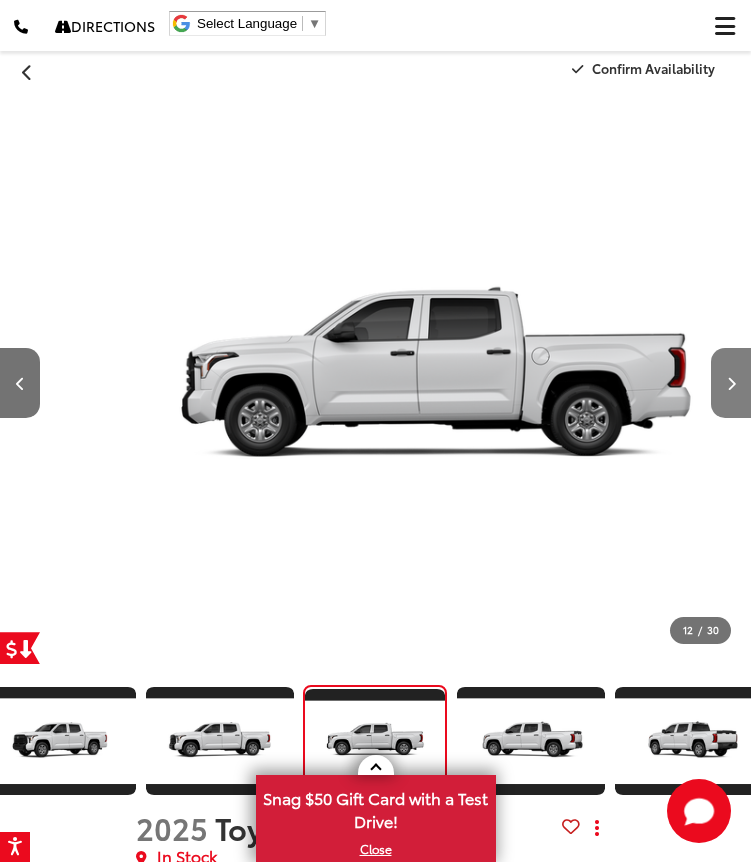 click at bounding box center (731, 383) 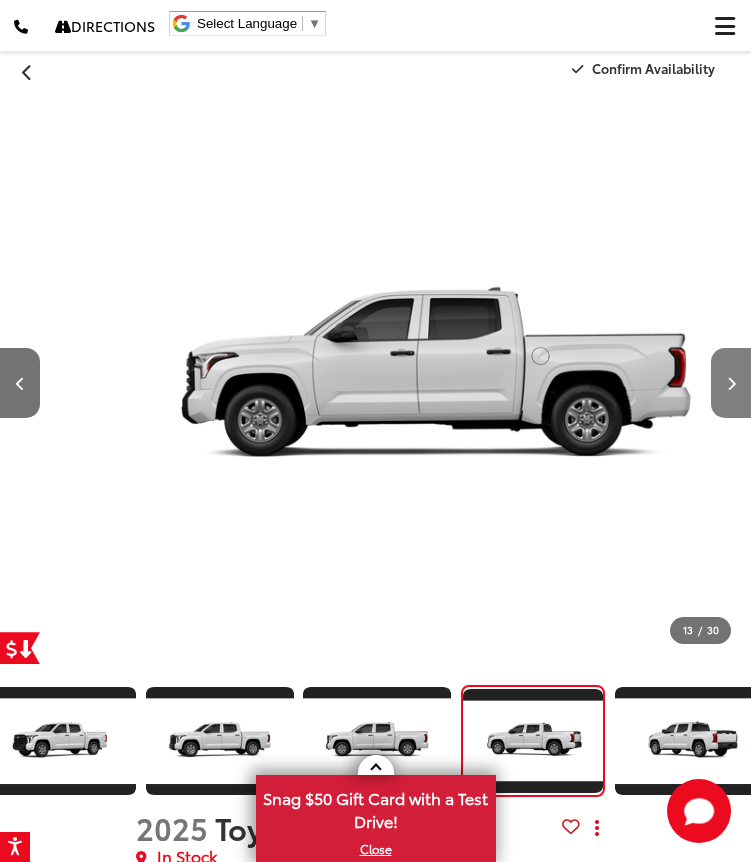 scroll, scrollTop: 0, scrollLeft: 8383, axis: horizontal 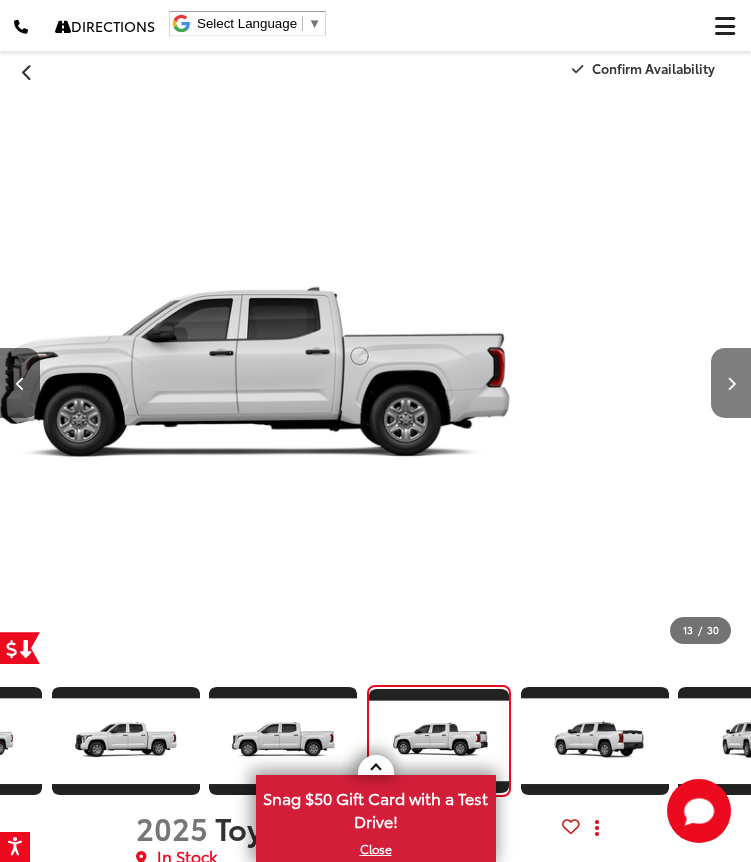 click at bounding box center (731, 383) 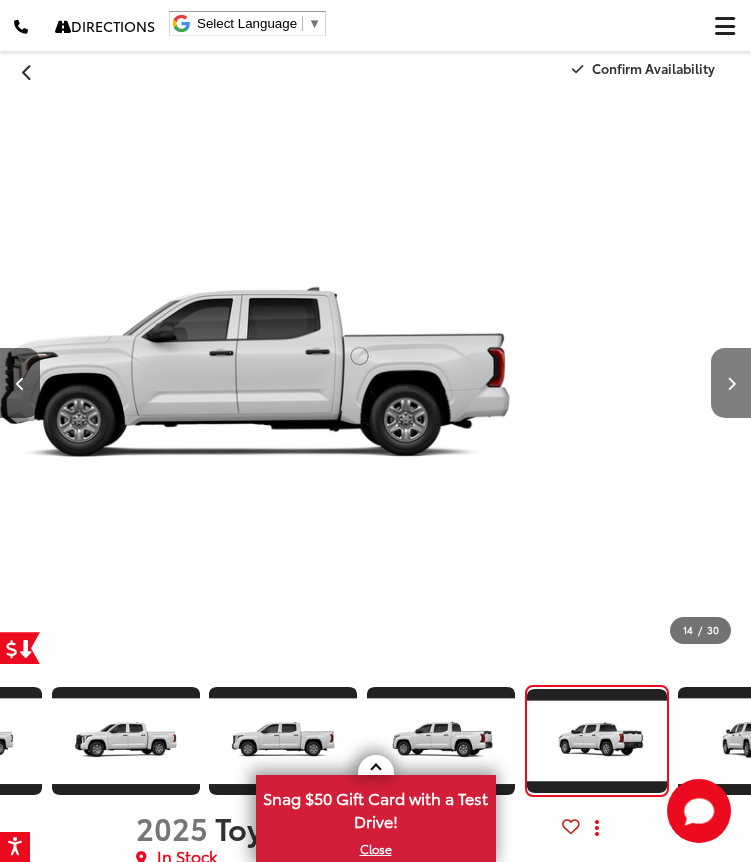 scroll 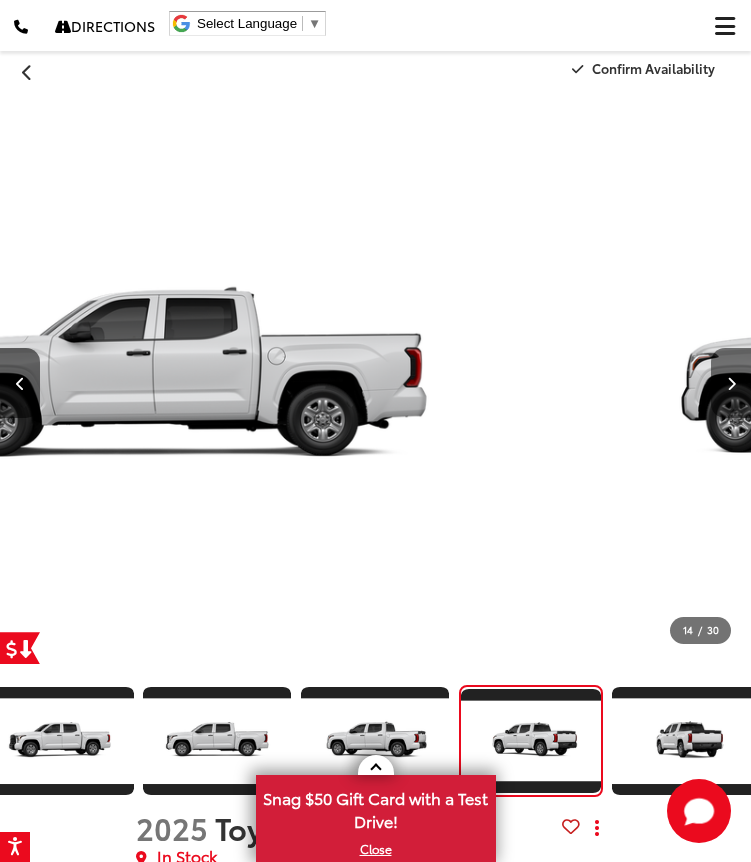 click at bounding box center [731, 383] 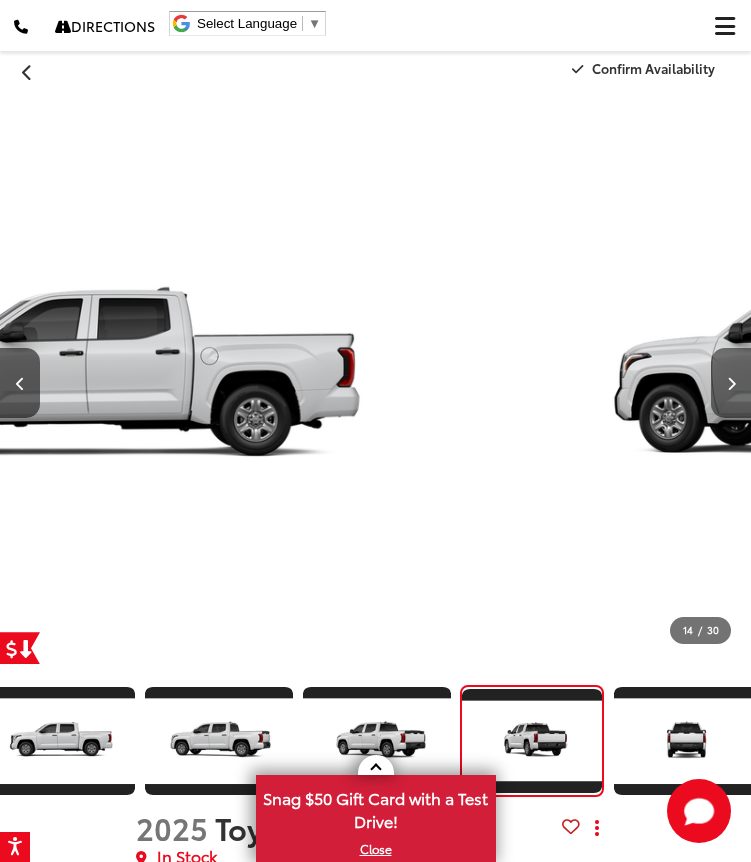 click at bounding box center [731, 383] 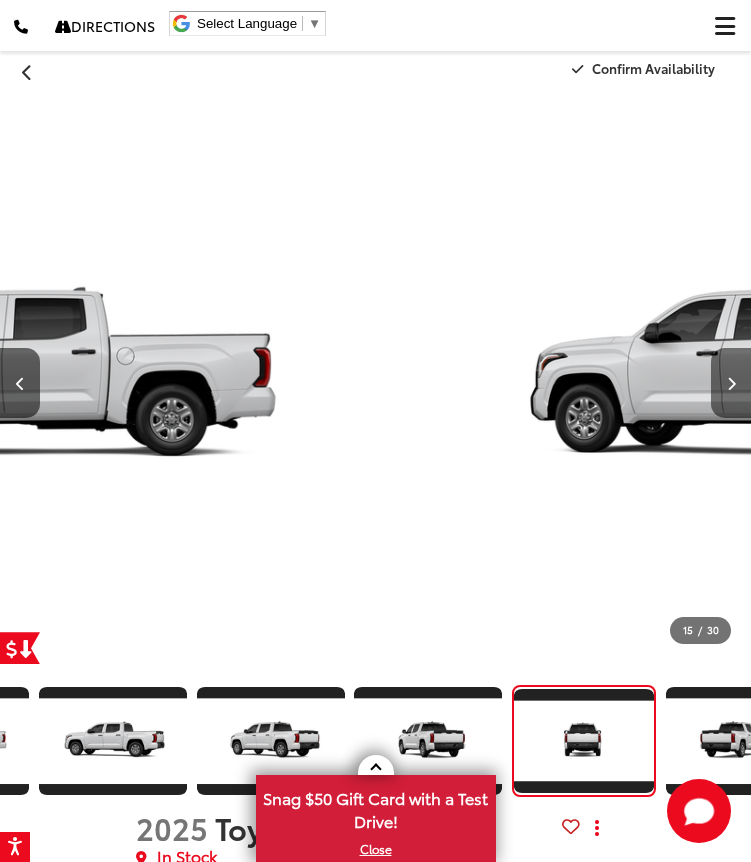 click at bounding box center (731, 383) 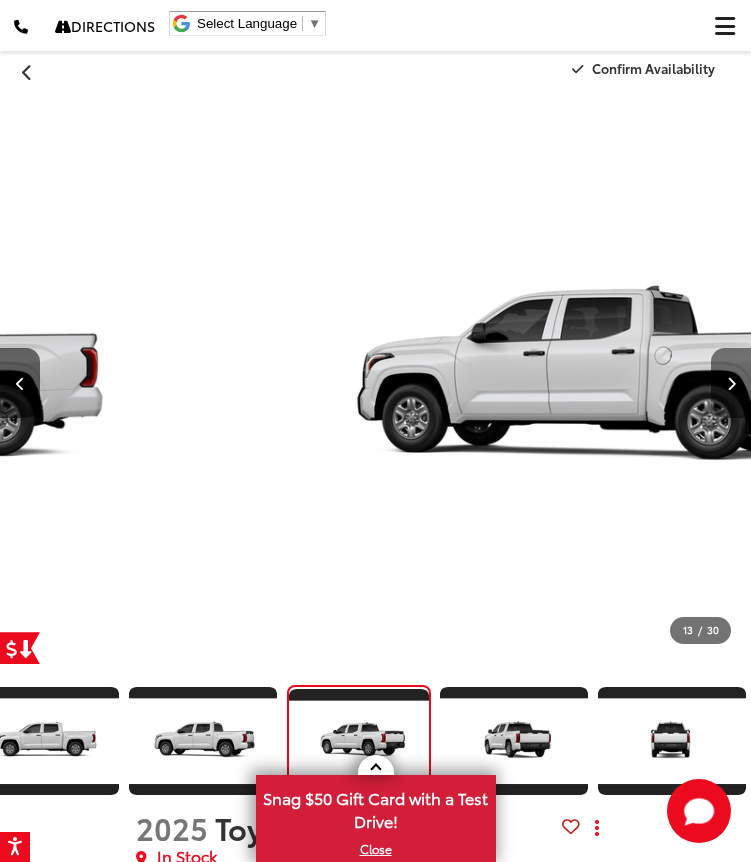 click at bounding box center (731, 383) 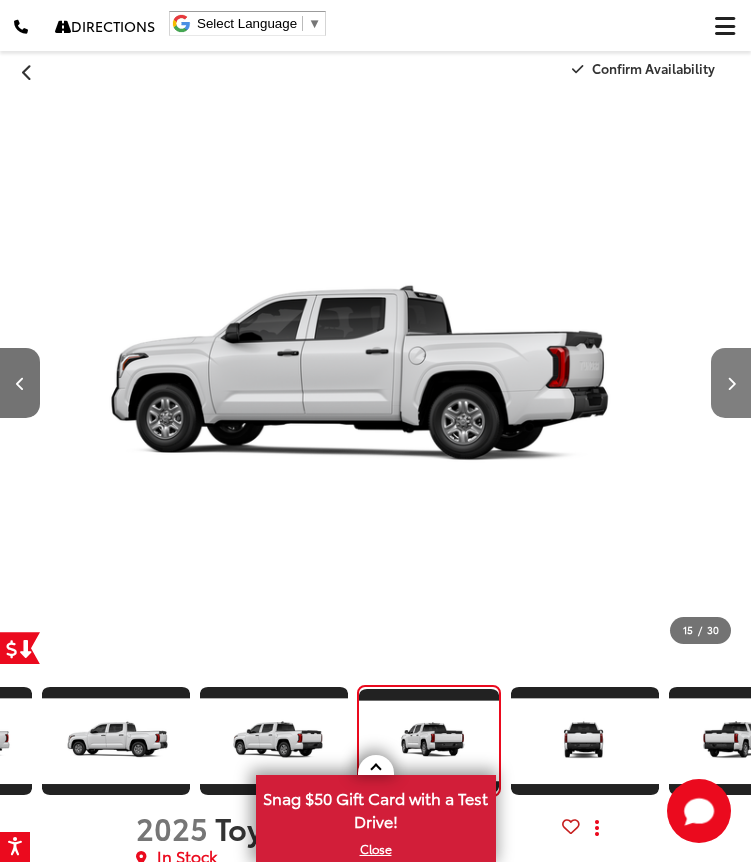 click at bounding box center [731, 383] 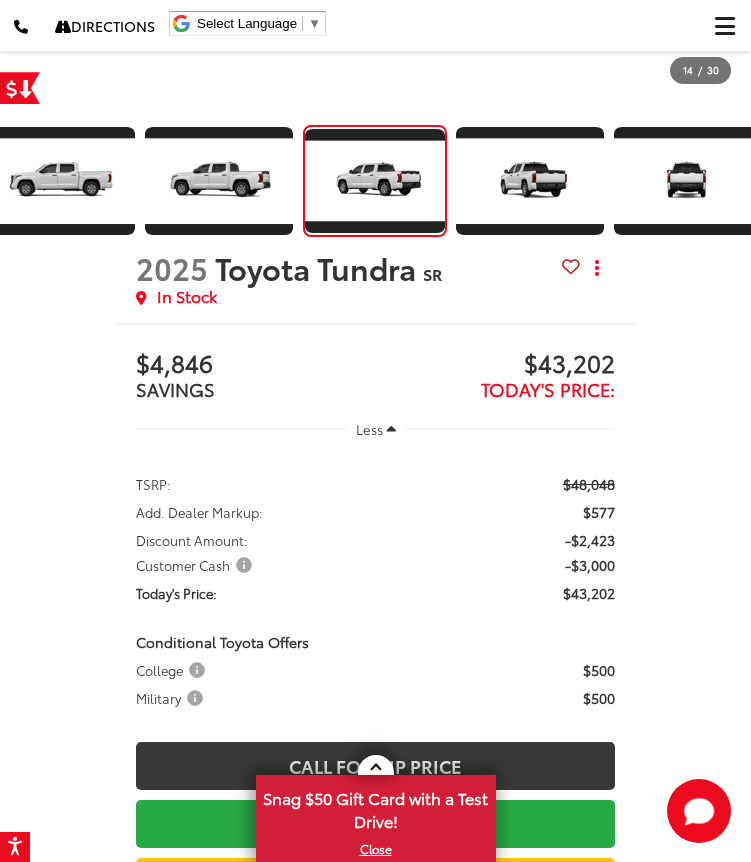 click on "$48,048" at bounding box center (589, 484) 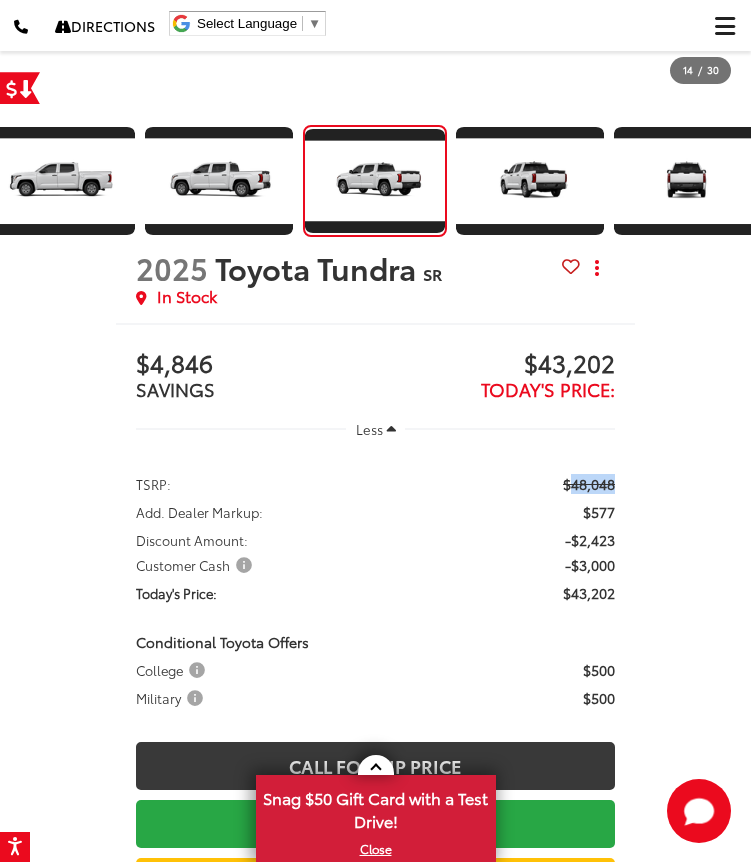 click on "$48,048" at bounding box center [589, 484] 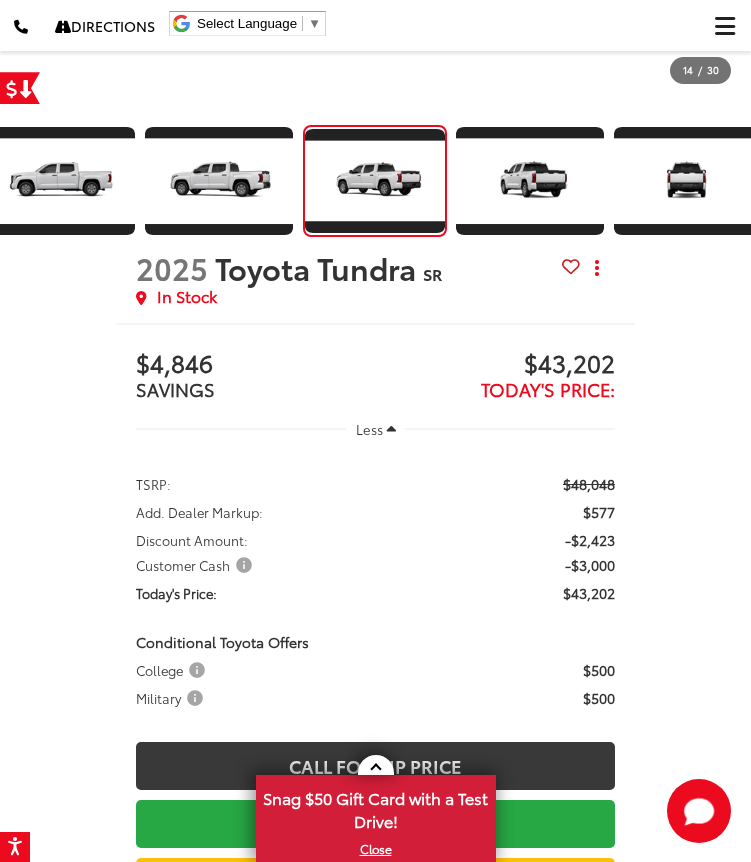 click on "TSRP:
$48,048
Add. Dealer Markup:
$577
Discount Amount:
-$2,423
Customer Cash
-$3,000
Today's Price:
$43,202
Conditional Toyota Offers
College
$500
Military
$500" at bounding box center (375, 589) 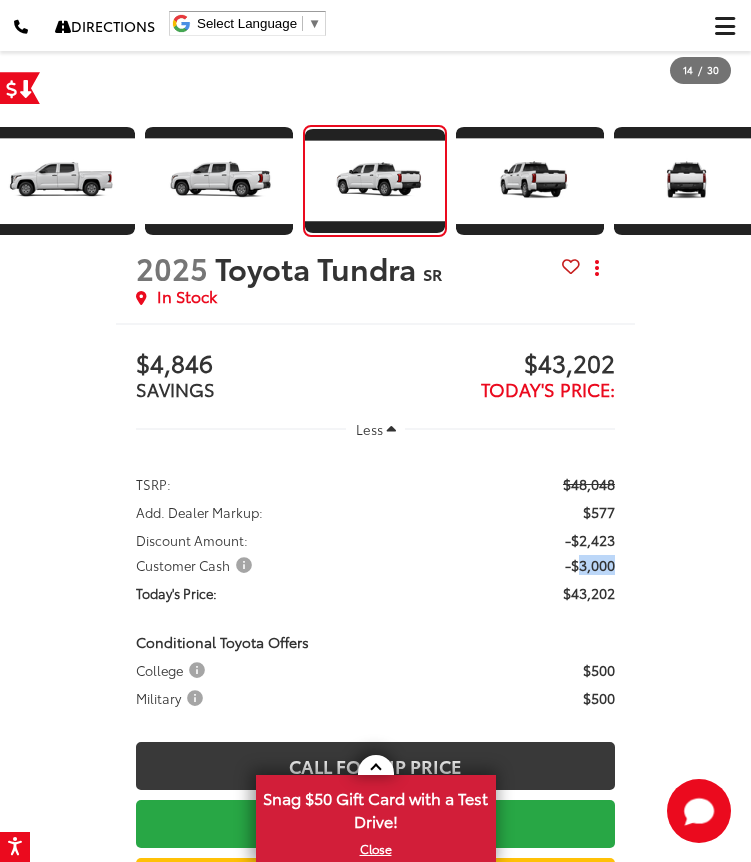click on "TSRP:
$48,048
Add. Dealer Markup:
$577
Discount Amount:
-$2,423
Customer Cash
-$3,000
Today's Price:
$43,202
Conditional Toyota Offers
College
$500
Military
$500" at bounding box center (375, 589) 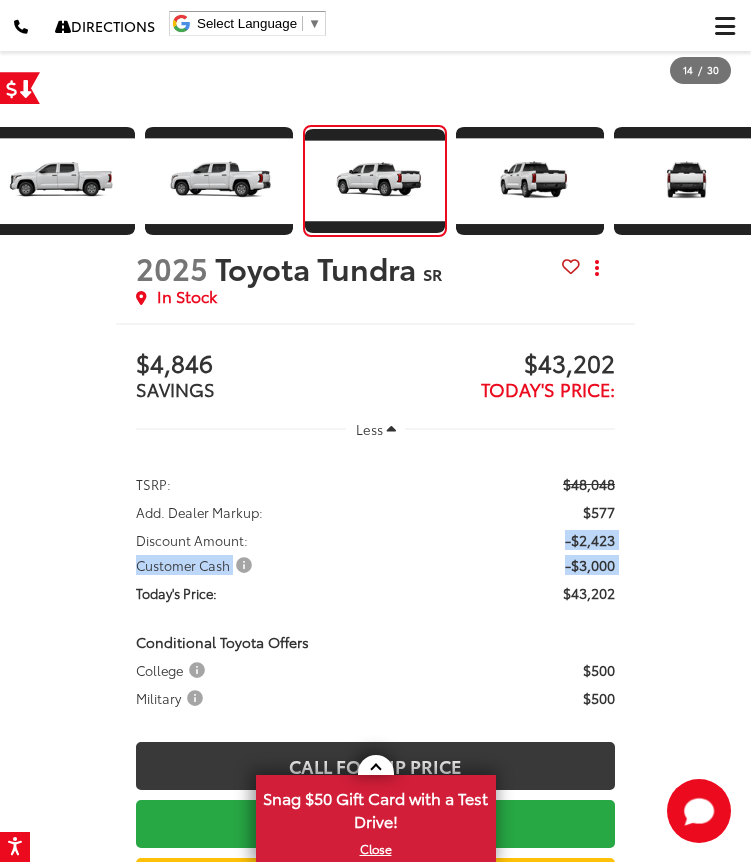 drag, startPoint x: 601, startPoint y: 552, endPoint x: 592, endPoint y: 537, distance: 17.492855 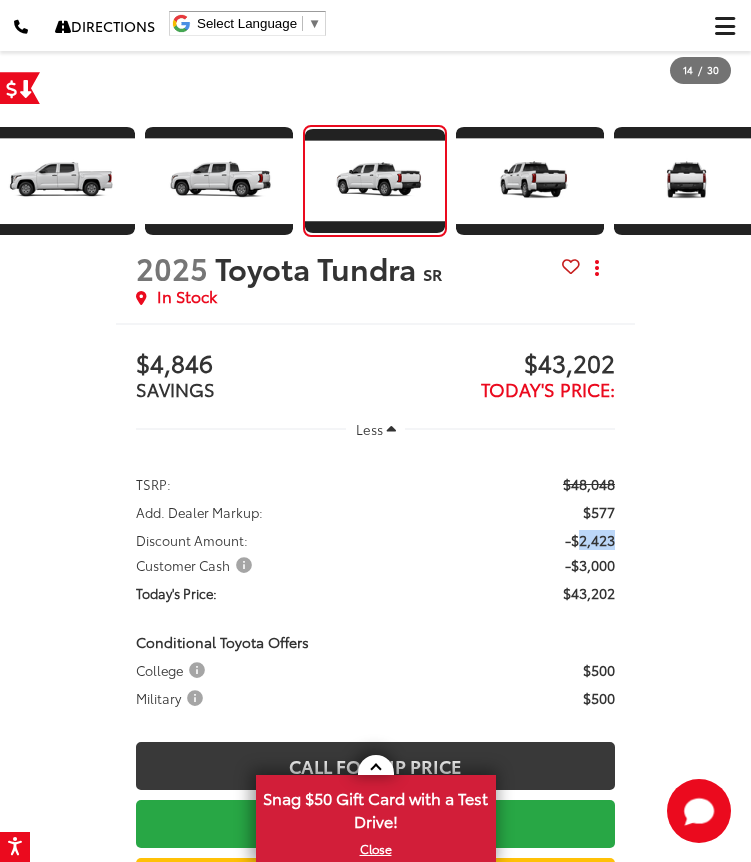 click on "-$2,423" at bounding box center [590, 540] 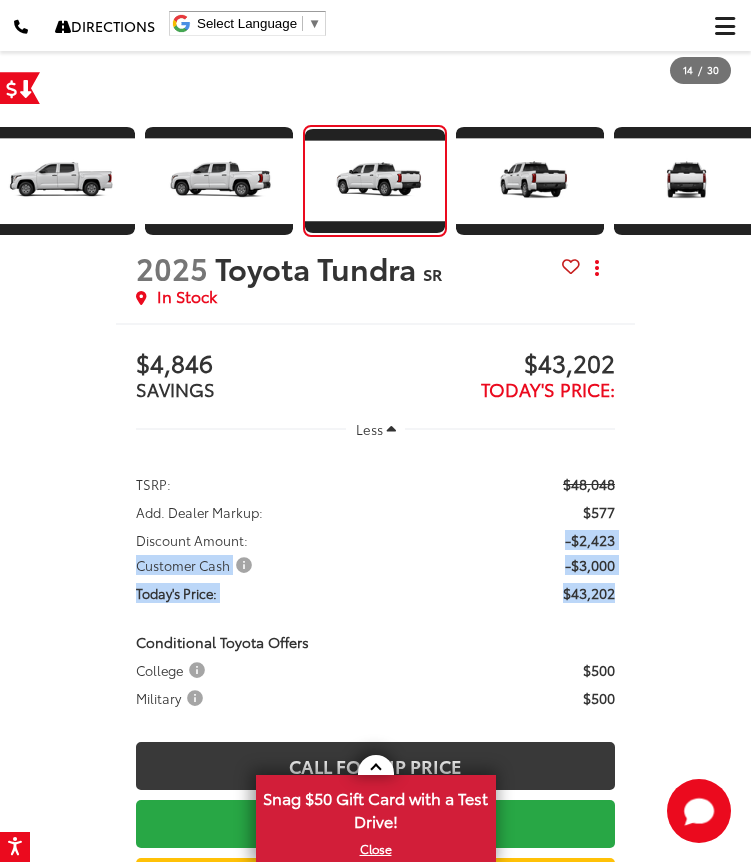 drag, startPoint x: 592, startPoint y: 537, endPoint x: 609, endPoint y: 585, distance: 50.92151 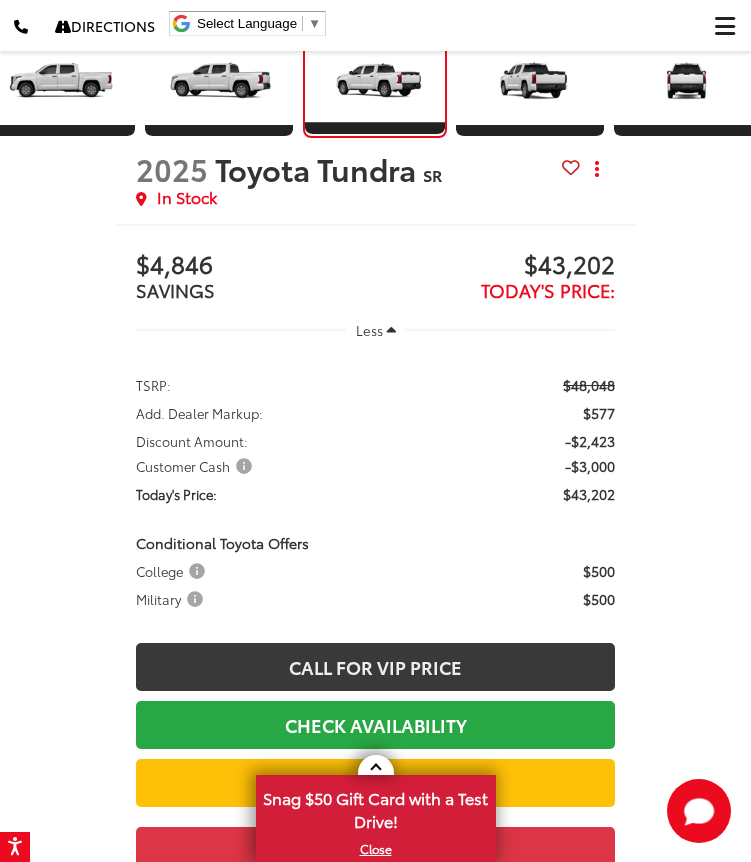 click on "Conditional Toyota Offers
College
$500
Military
$500" at bounding box center (375, 568) 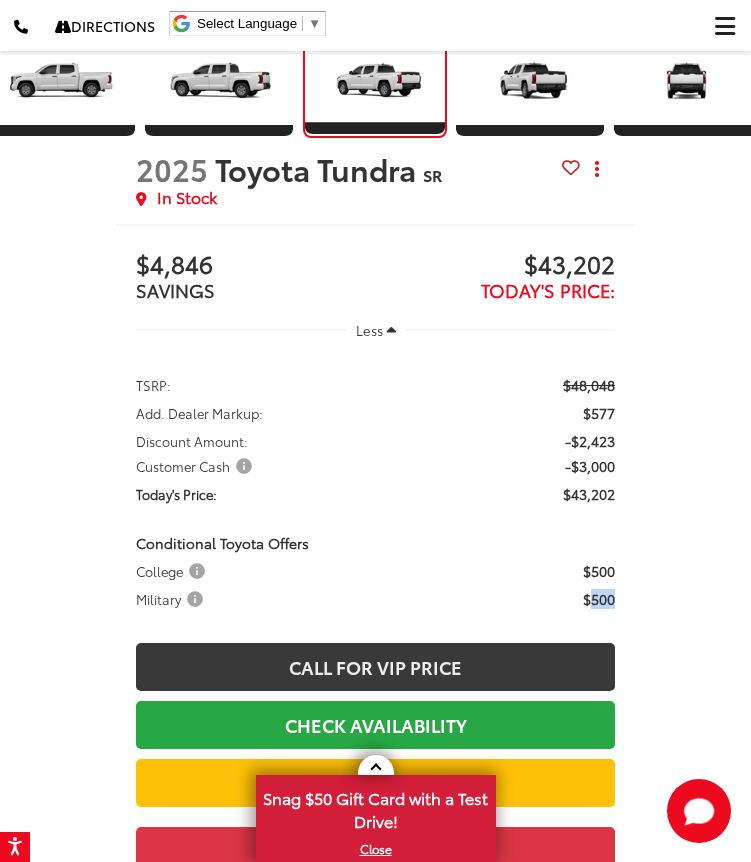 click on "Conditional Toyota Offers
College
$500
Military
$500" at bounding box center [375, 568] 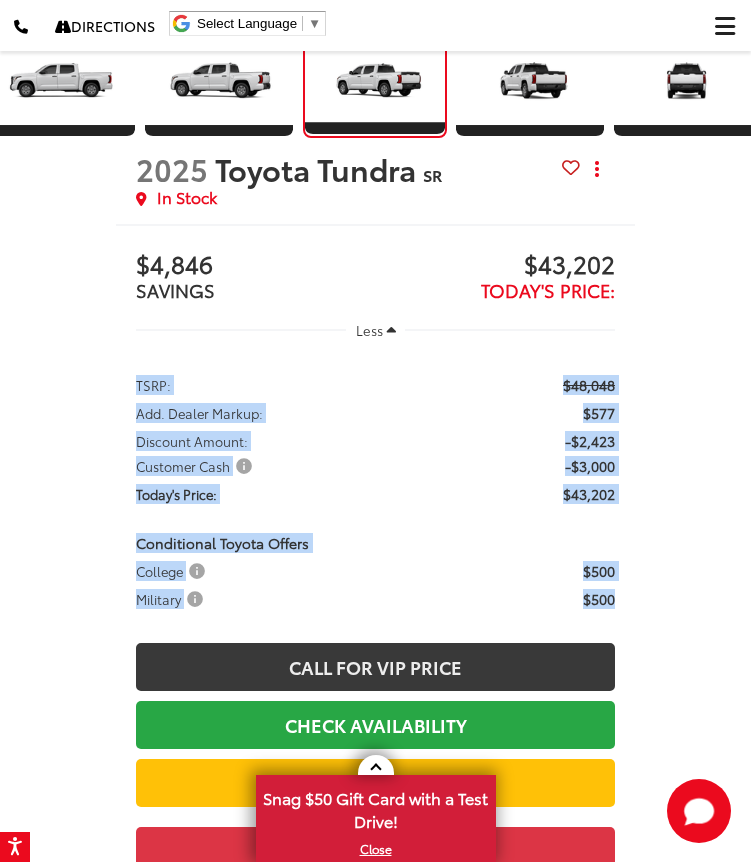drag, startPoint x: 609, startPoint y: 585, endPoint x: 617, endPoint y: 359, distance: 226.14156 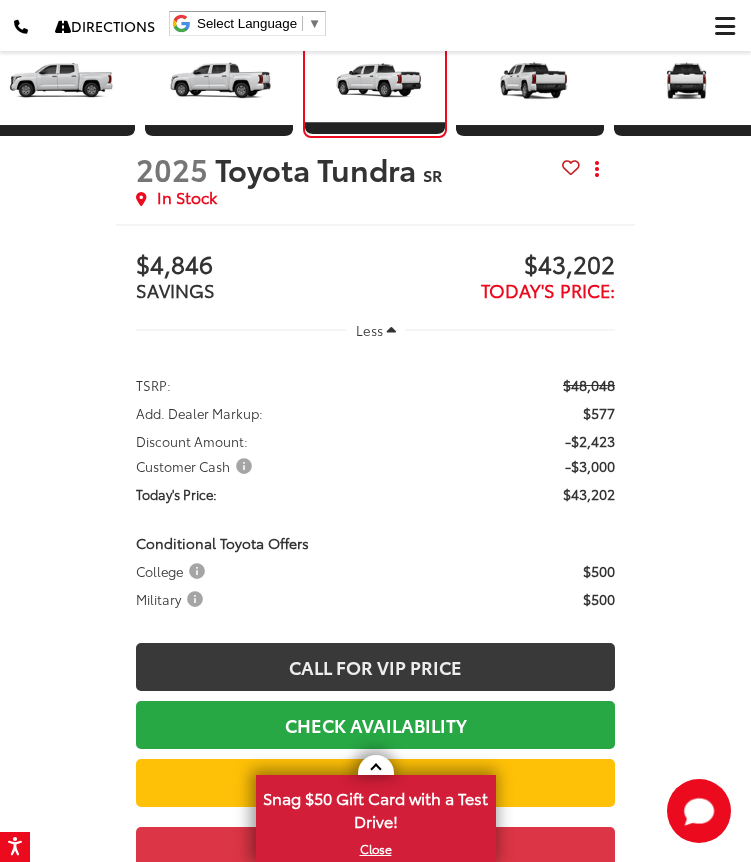 click on "TSRP:
$48,048
Add. Dealer Markup:
$577
Discount Amount:
-$2,423
Customer Cash
-$3,000
Today's Price:
$43,202
Conditional Toyota Offers
College
$500
Military
$500" at bounding box center (375, 490) 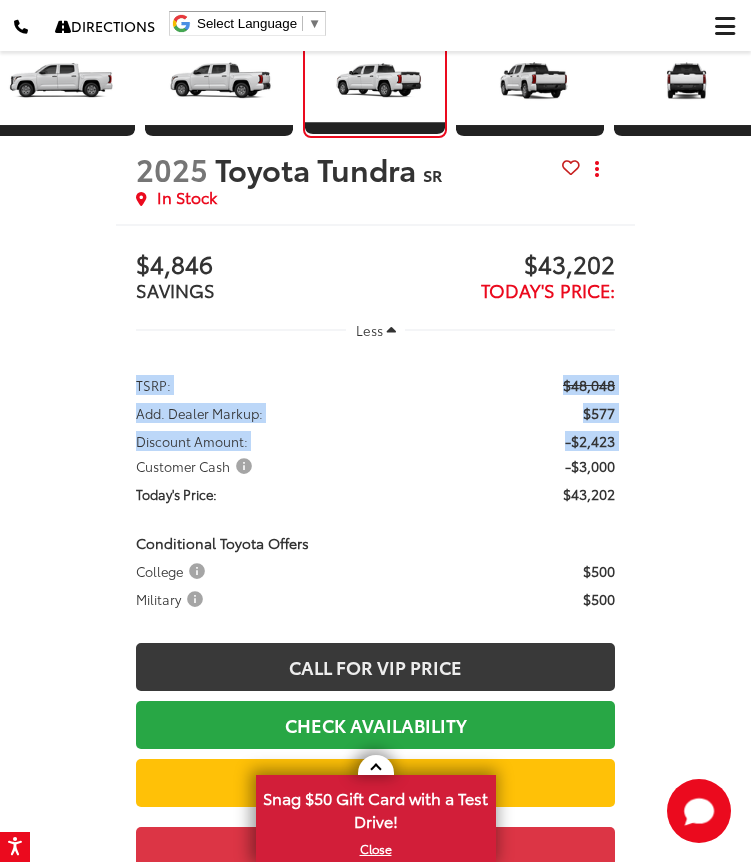 drag, startPoint x: 617, startPoint y: 359, endPoint x: 638, endPoint y: 438, distance: 81.7435 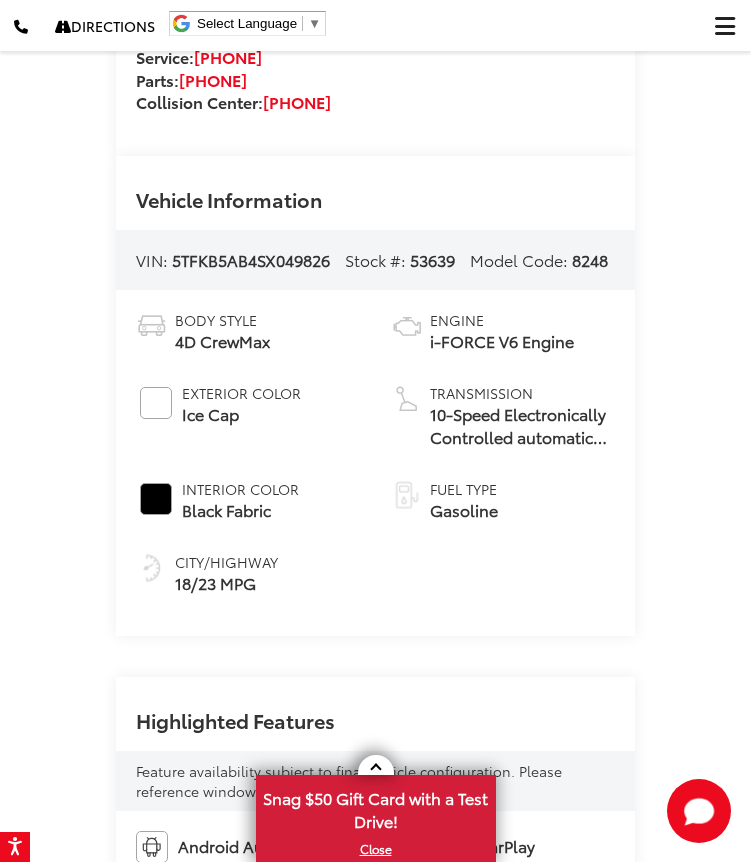 click on "[FIRST] [LAST] Toyota of Boerne
New Vehicles
2025
Toyota
Tundra
SR
Confirm Availability
Photos
14
/
30
Load More Photos
2025" at bounding box center [375, 1275] 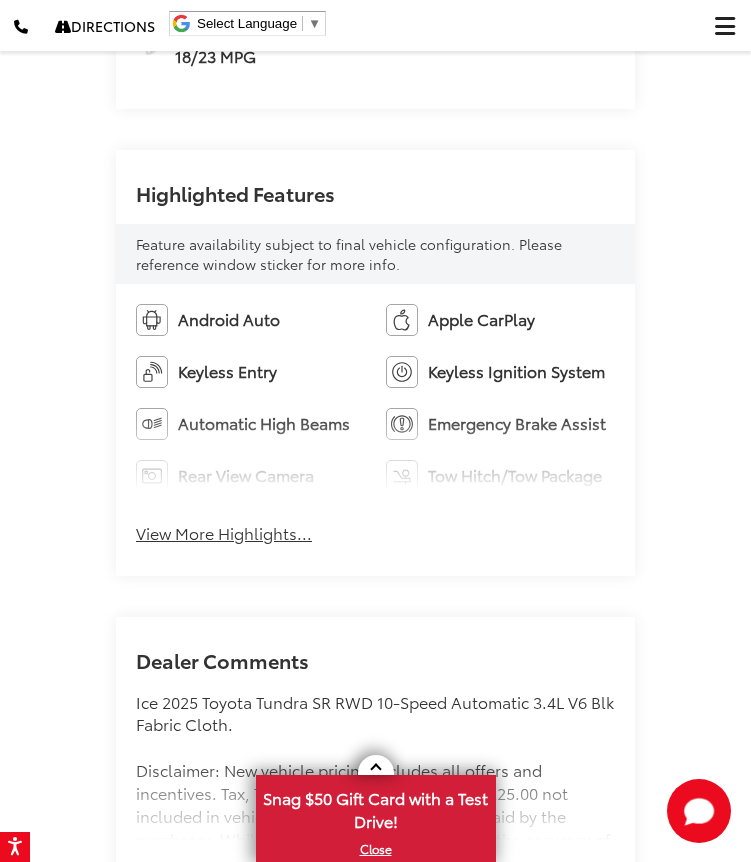 click on "View More Highlights..." at bounding box center [224, 533] 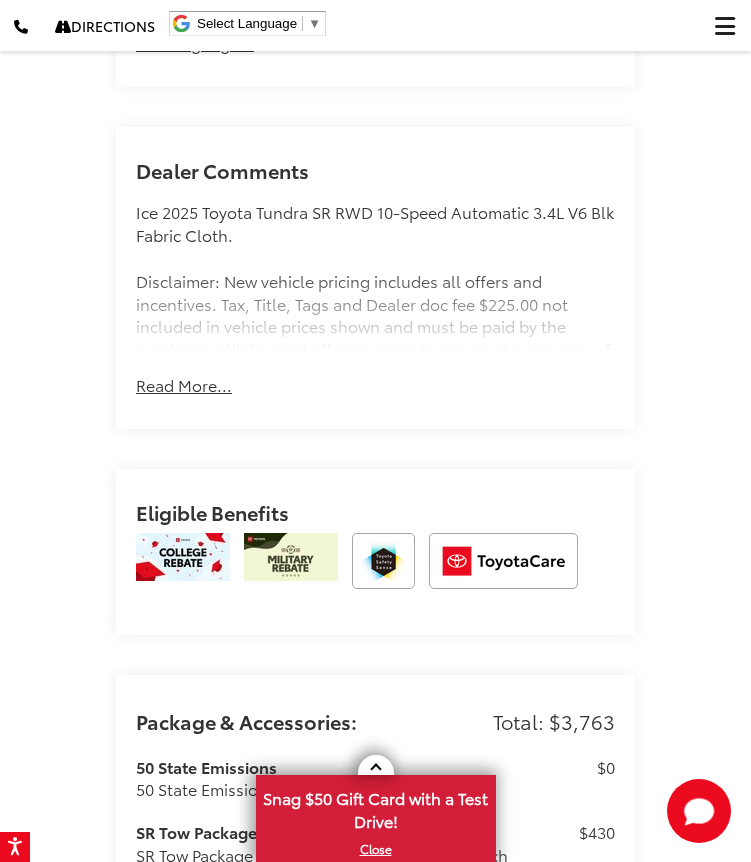 click on "Read More..." at bounding box center [184, 385] 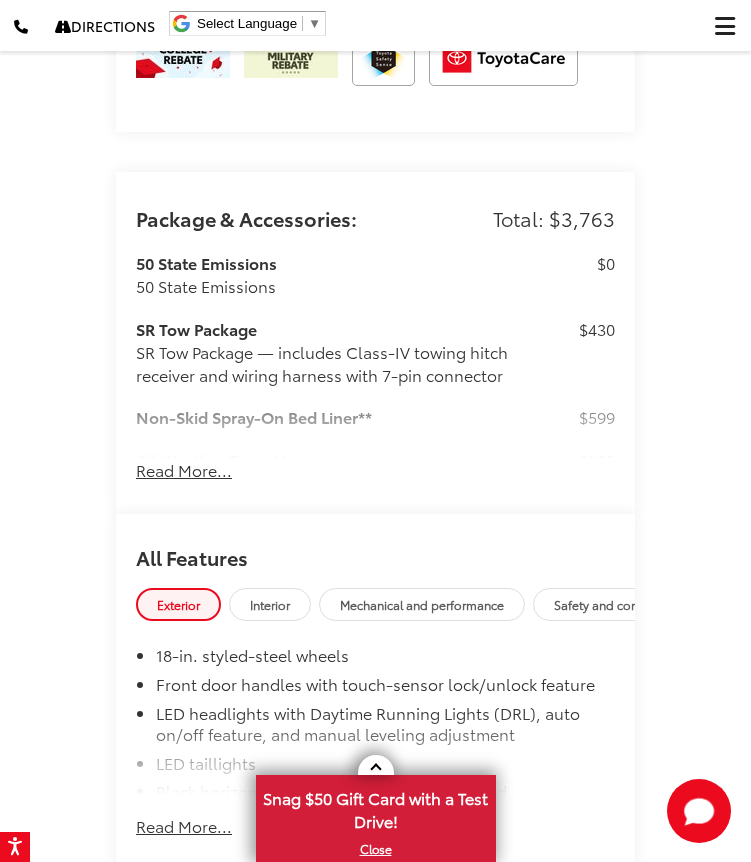 scroll, scrollTop: 3643, scrollLeft: 0, axis: vertical 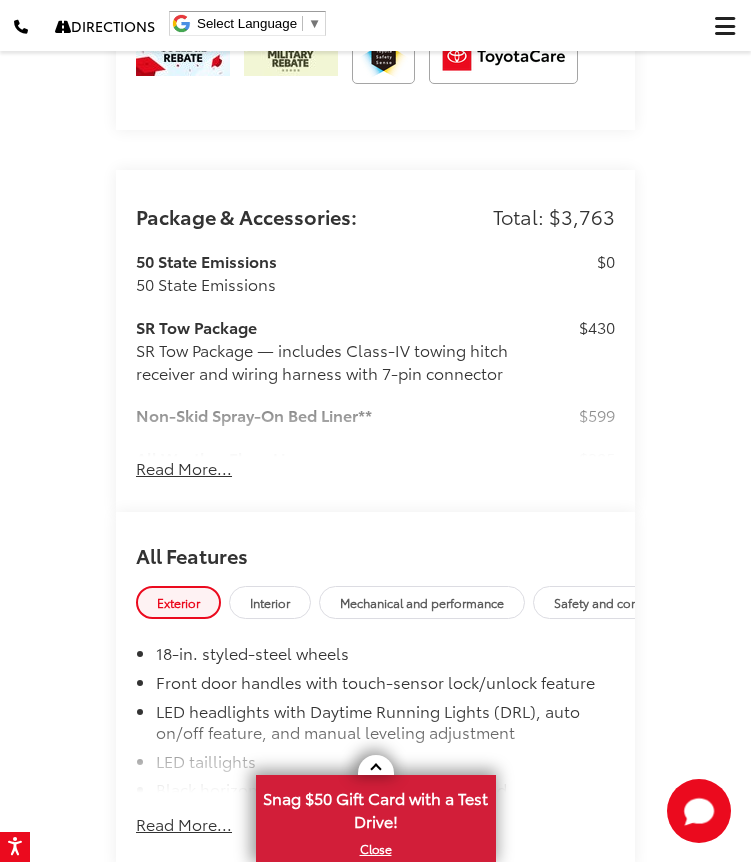click on "Read More..." at bounding box center [184, 468] 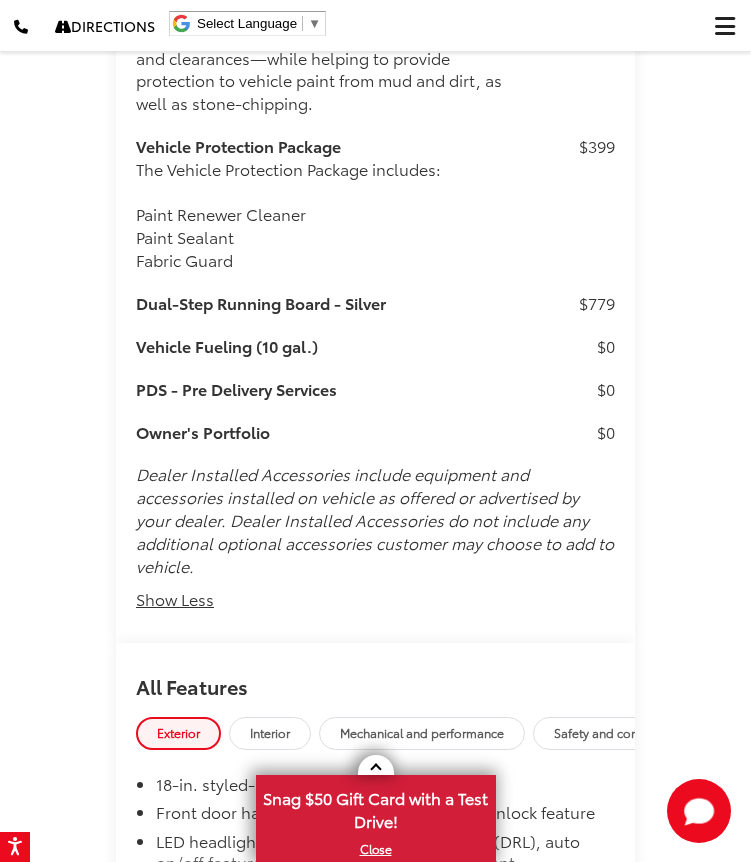 scroll, scrollTop: 4745, scrollLeft: 0, axis: vertical 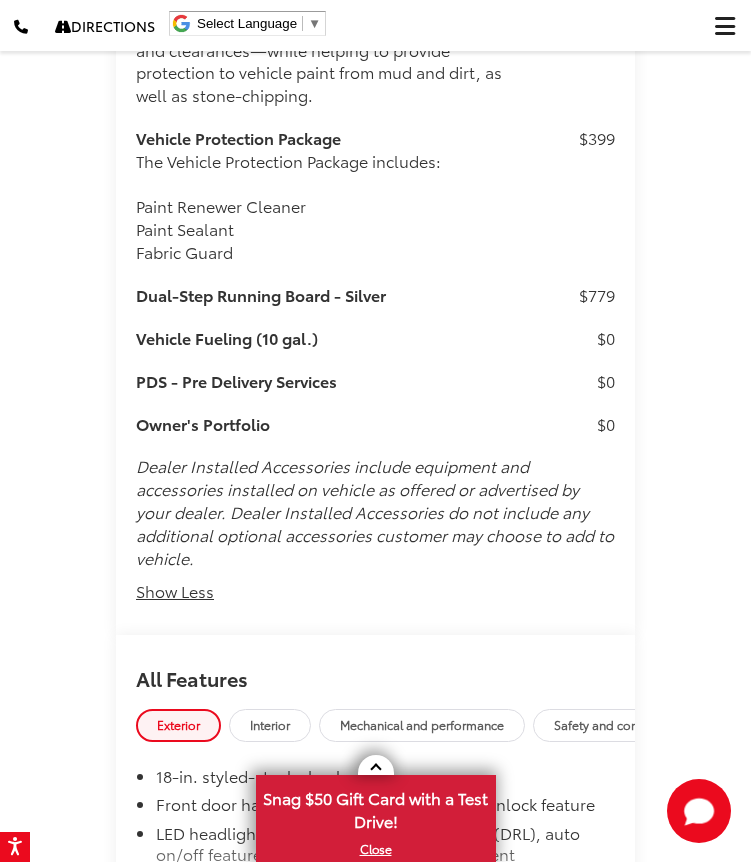 click on "Dual-Step Running Board - Silver" at bounding box center (325, 295) 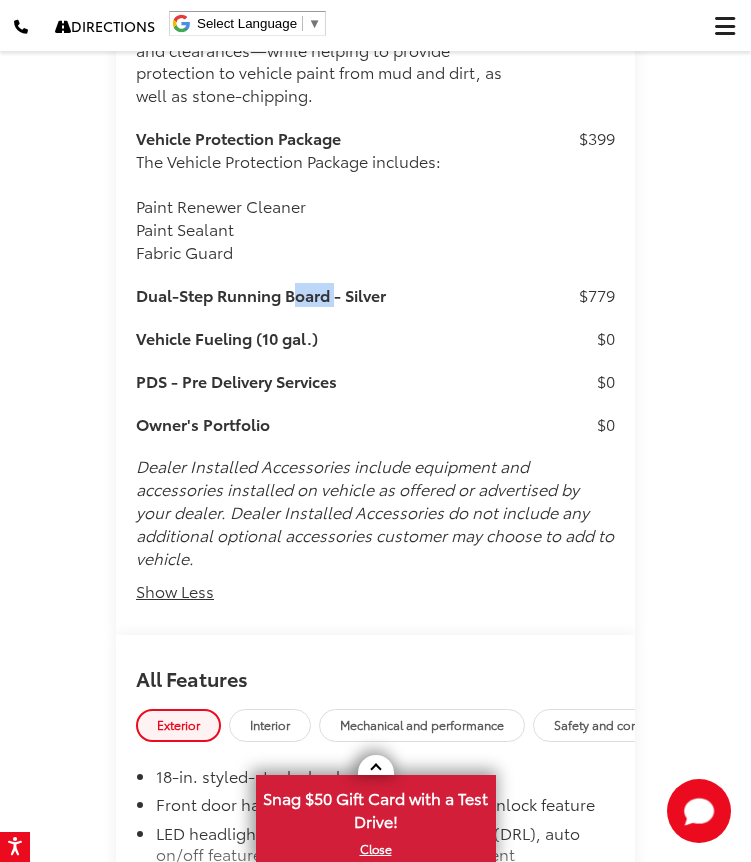 click on "Dual-Step Running Board - Silver" at bounding box center (325, 295) 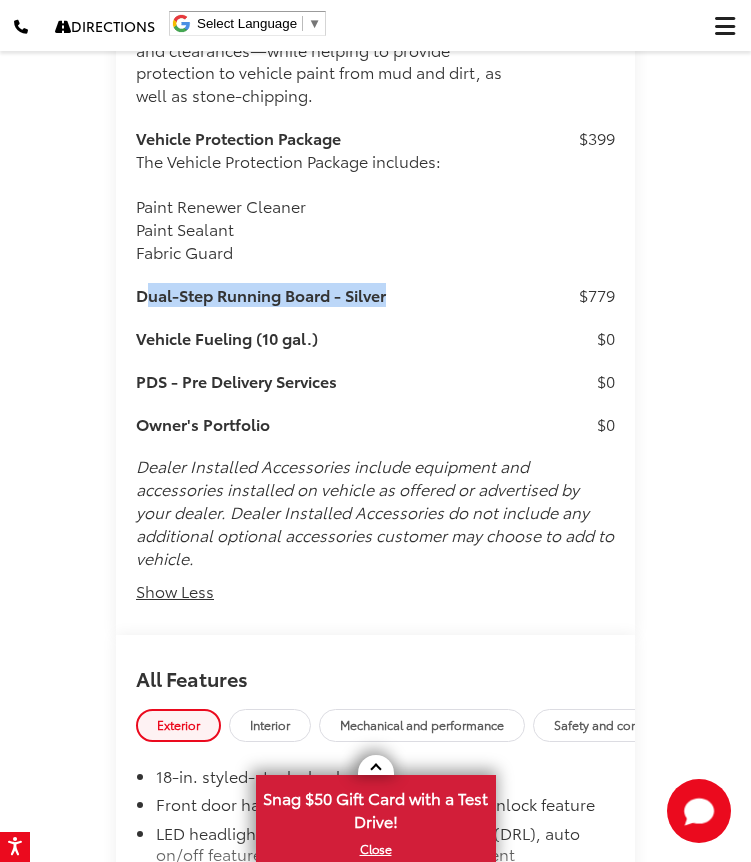click on "Dual-Step Running Board - Silver" at bounding box center (325, 295) 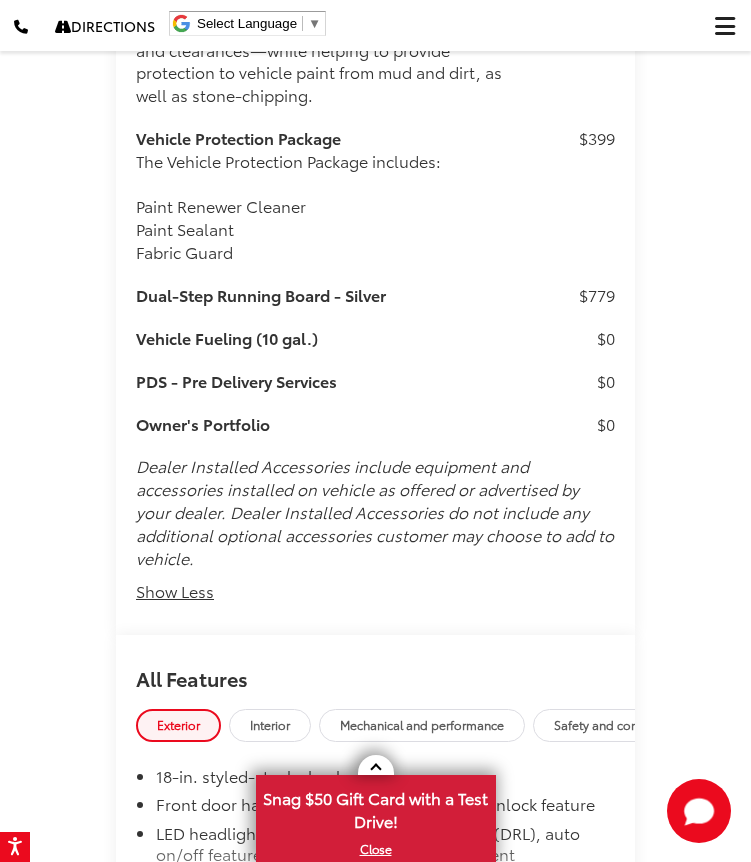 click on "PDS - Pre Delivery Services" at bounding box center [325, 381] 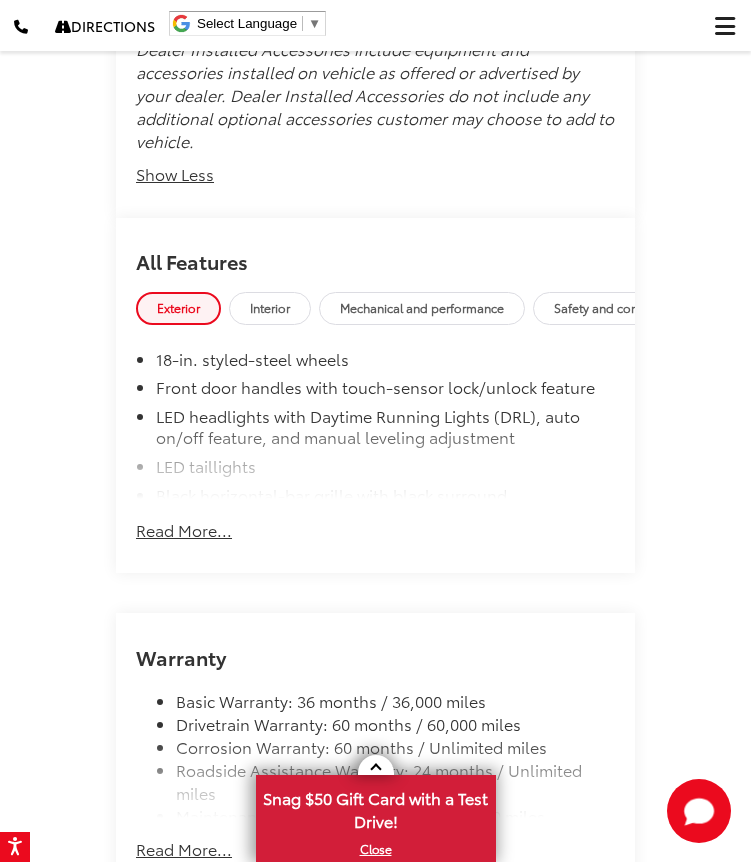 scroll, scrollTop: 5195, scrollLeft: 0, axis: vertical 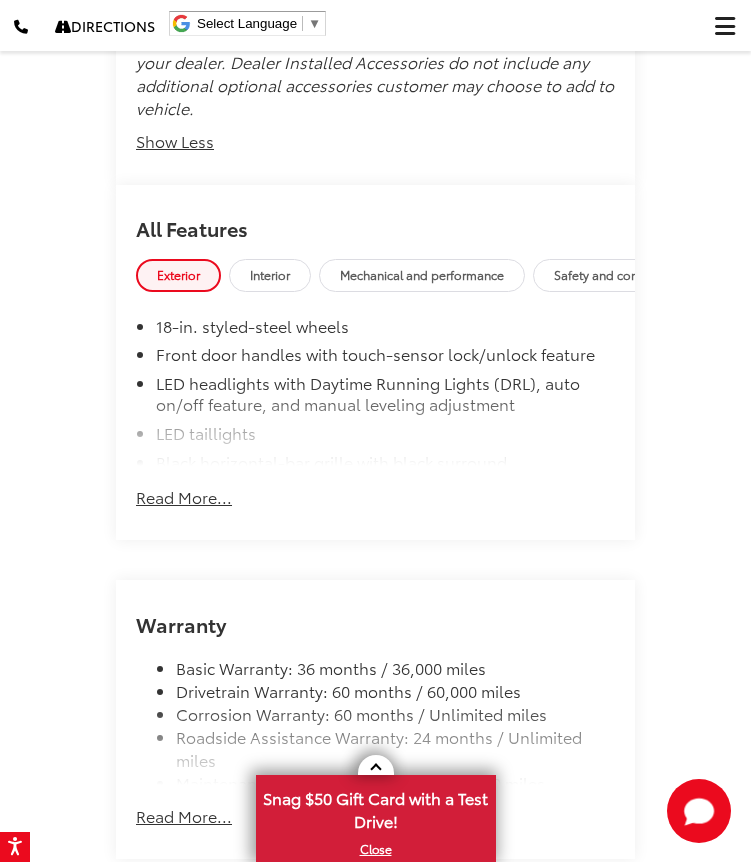click on "Read More..." at bounding box center (184, 487) 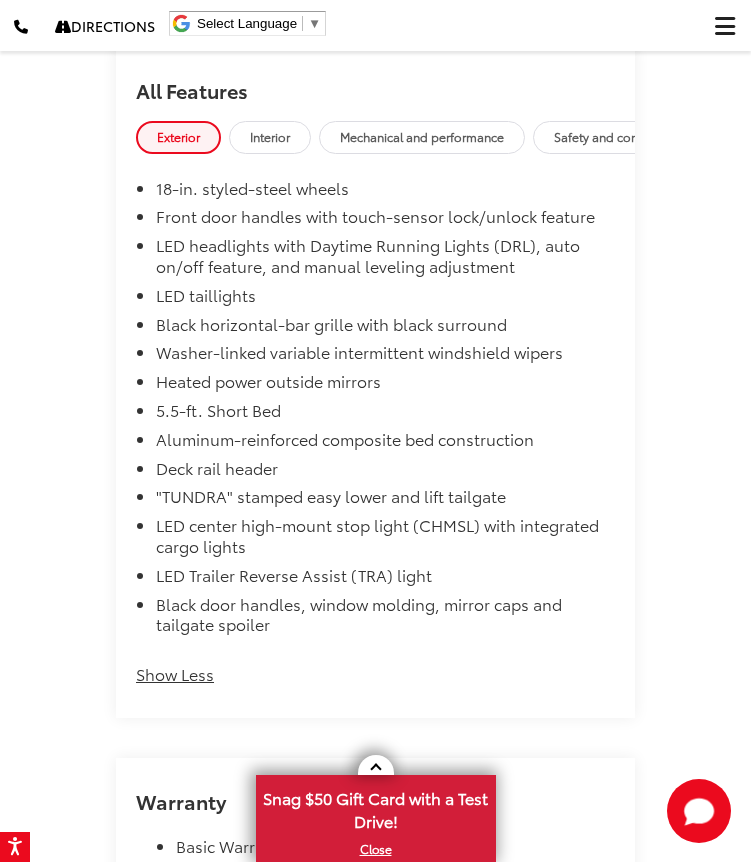 scroll, scrollTop: 5334, scrollLeft: 0, axis: vertical 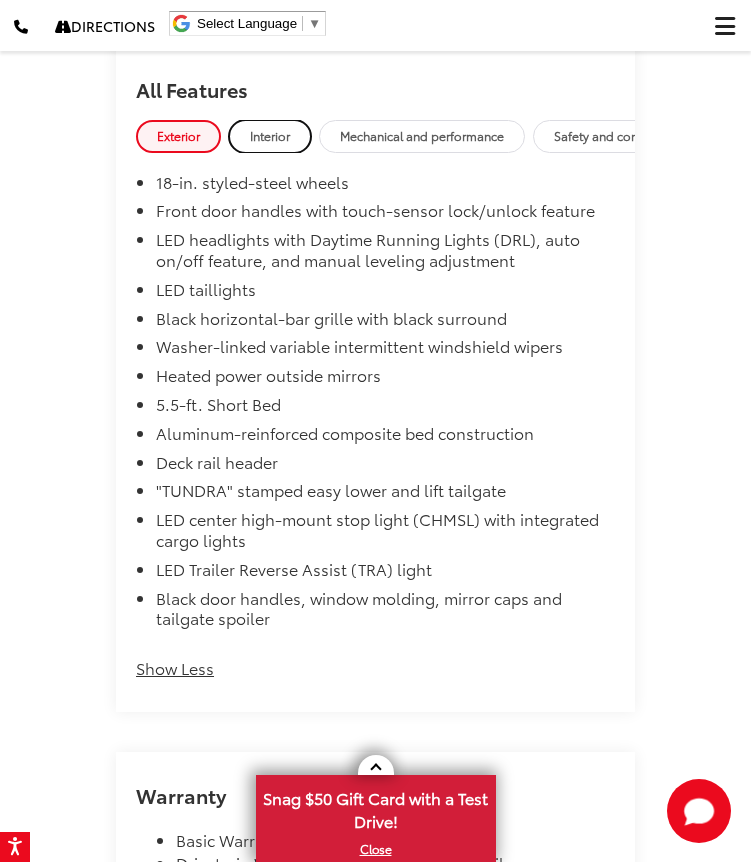 click on "Interior" at bounding box center (270, 135) 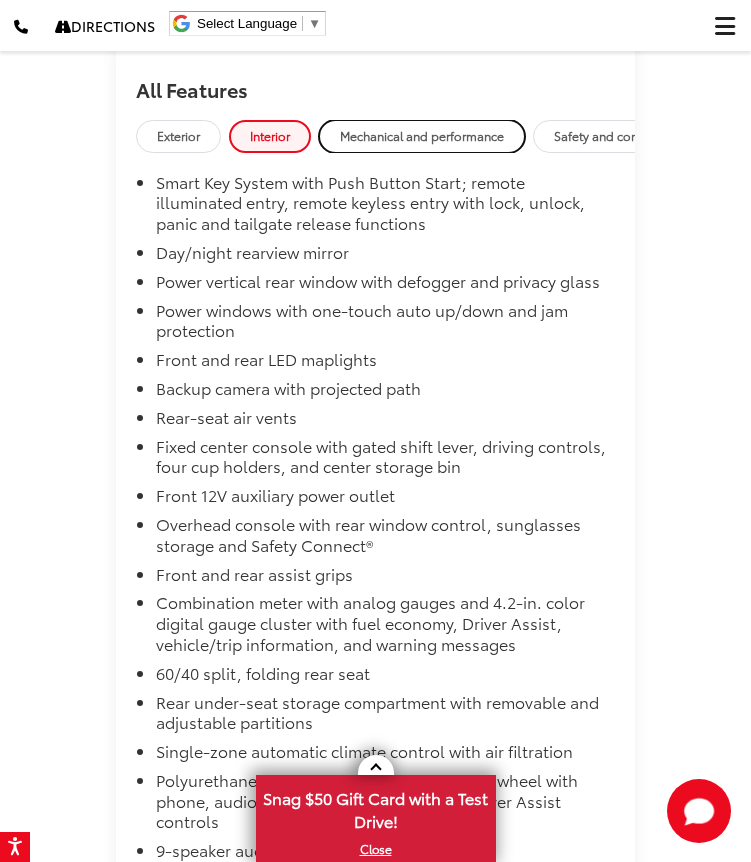 click on "Mechanical and performance" at bounding box center (422, 135) 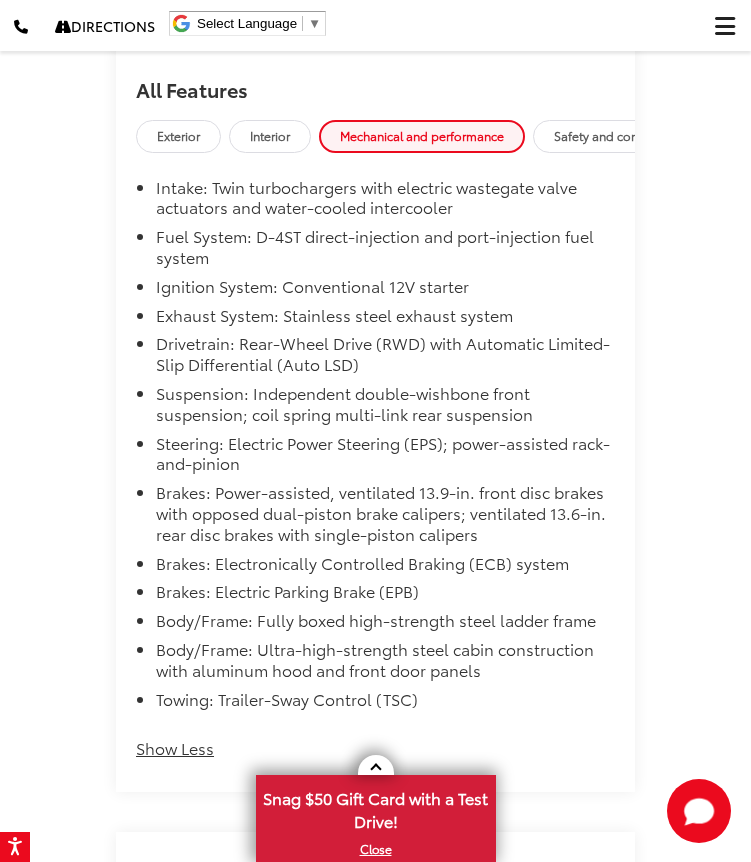 click on "All Features" at bounding box center (375, 83) 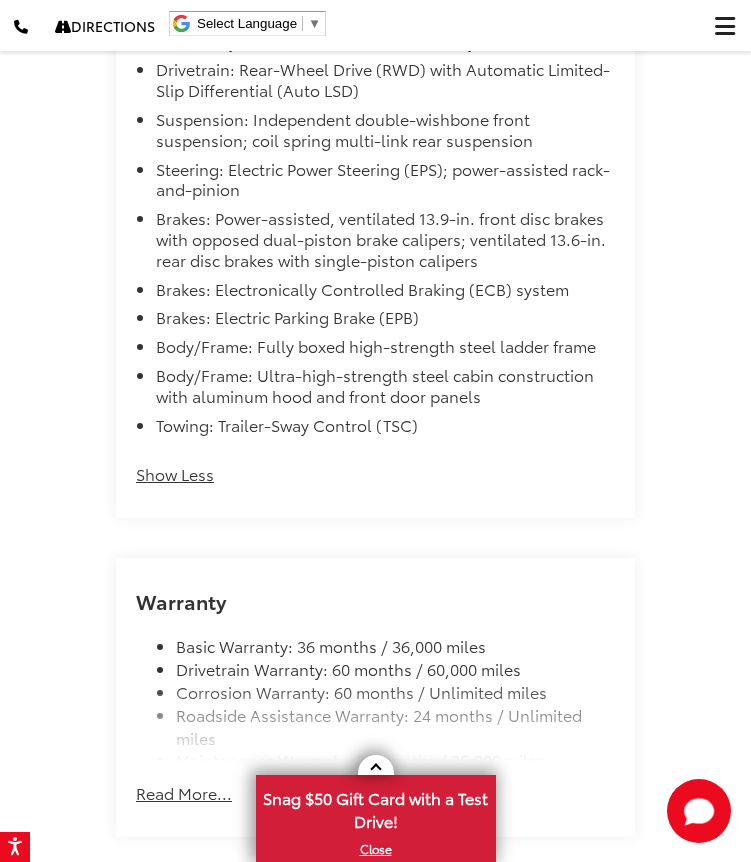 scroll, scrollTop: 5393, scrollLeft: 0, axis: vertical 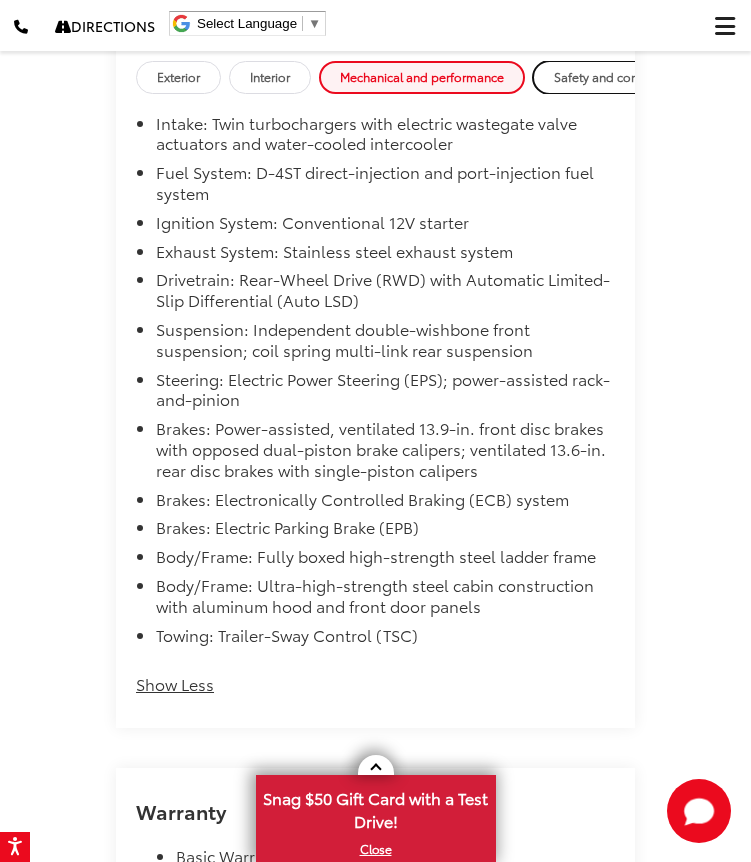click on "Safety and convenience" at bounding box center [621, 76] 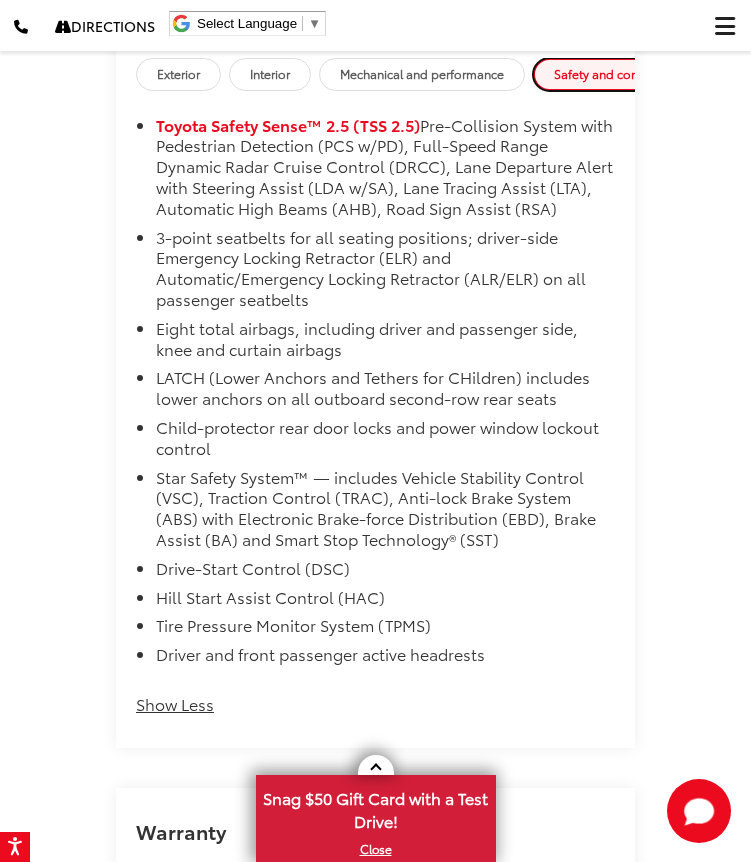 scroll, scrollTop: 5395, scrollLeft: 0, axis: vertical 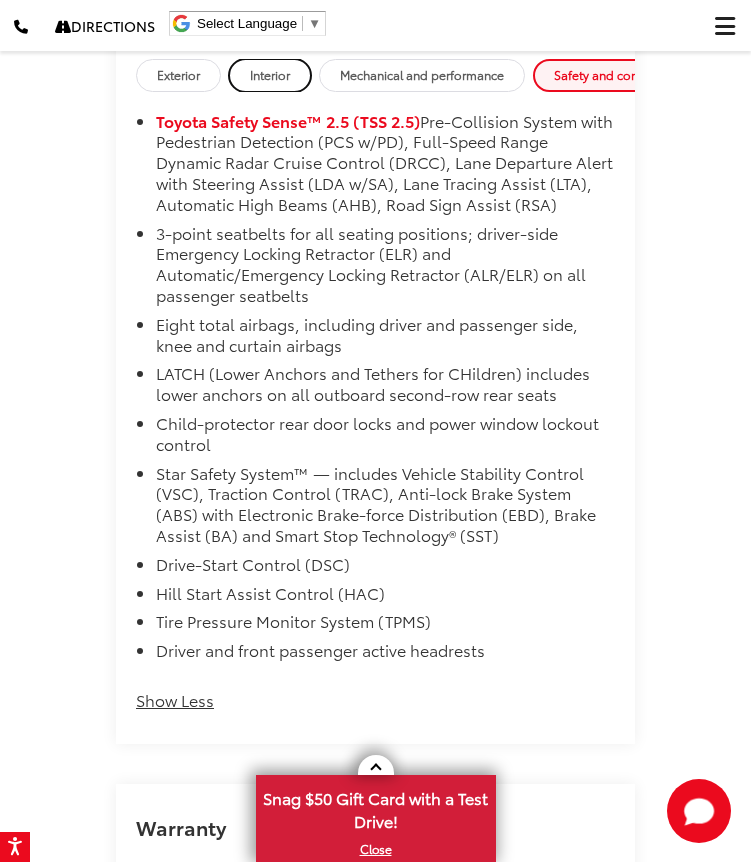 click on "Interior" at bounding box center [270, 74] 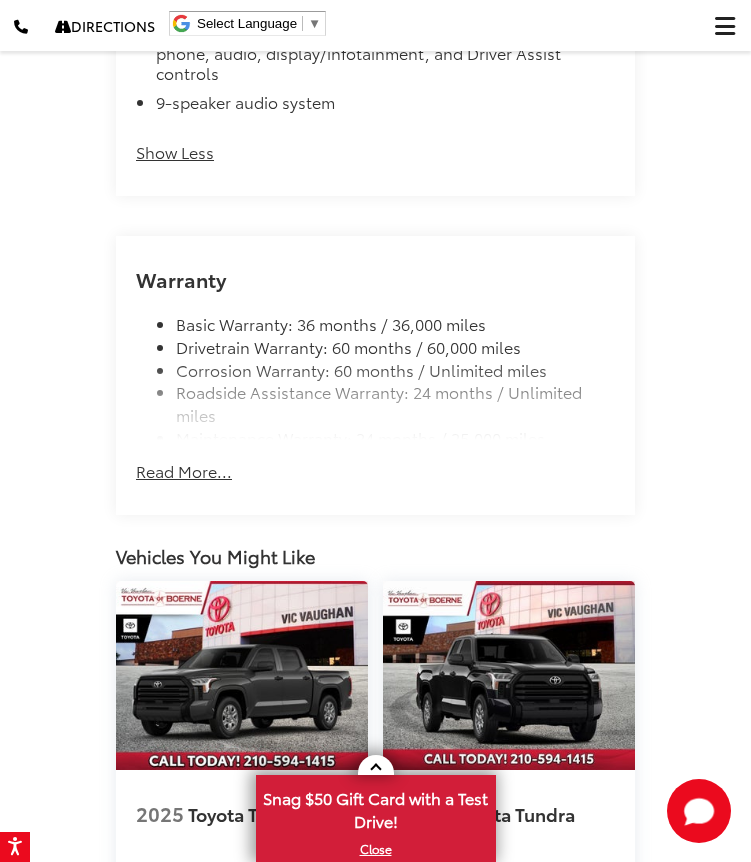 scroll, scrollTop: 6088, scrollLeft: 0, axis: vertical 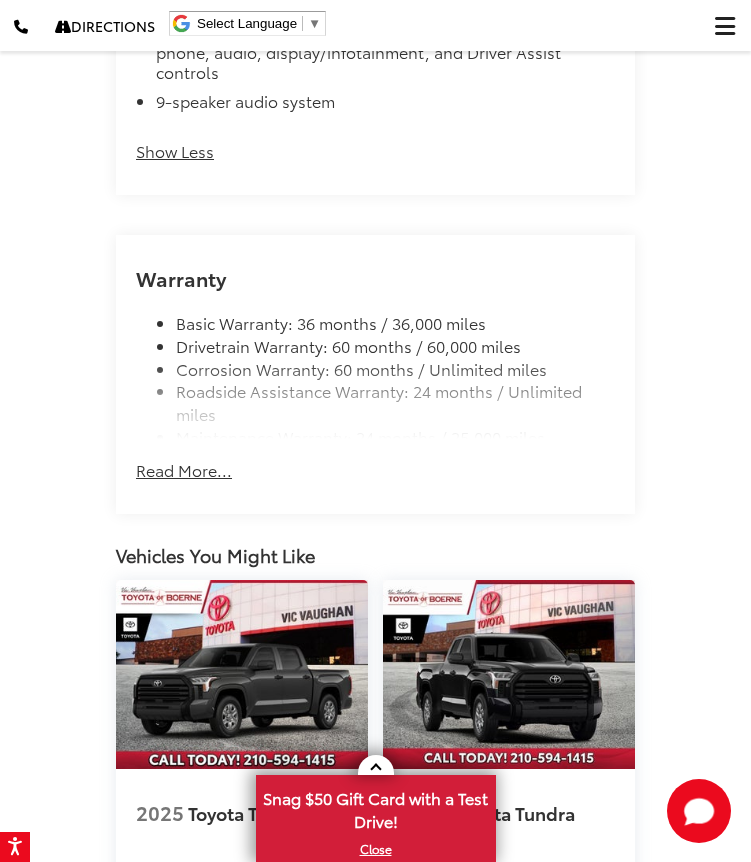 click on "Read More..." at bounding box center [184, 470] 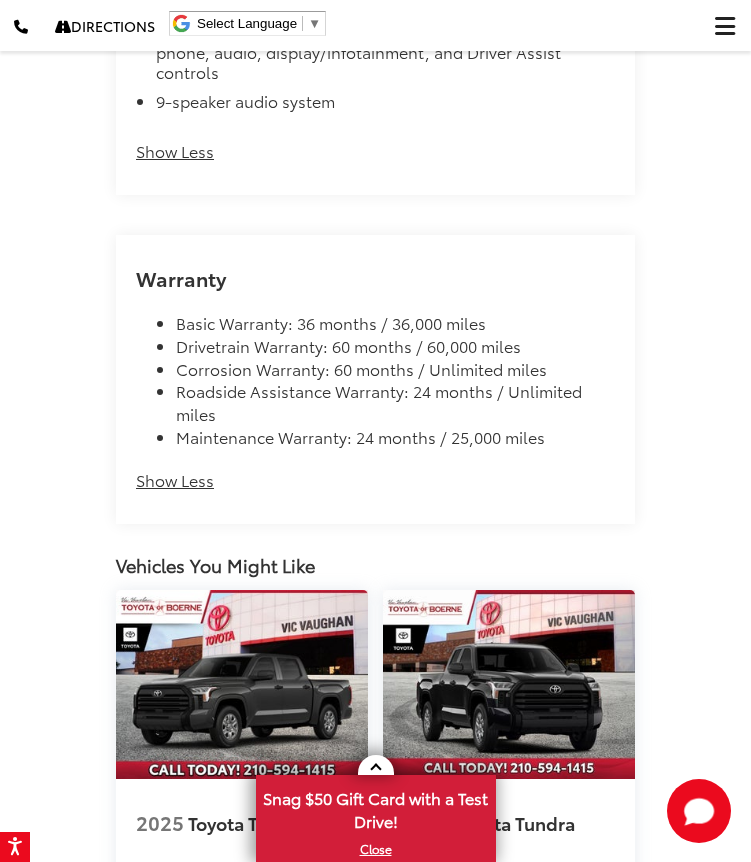 click on "Basic Warranty: 36 months / 36,000 miles" at bounding box center (395, 323) 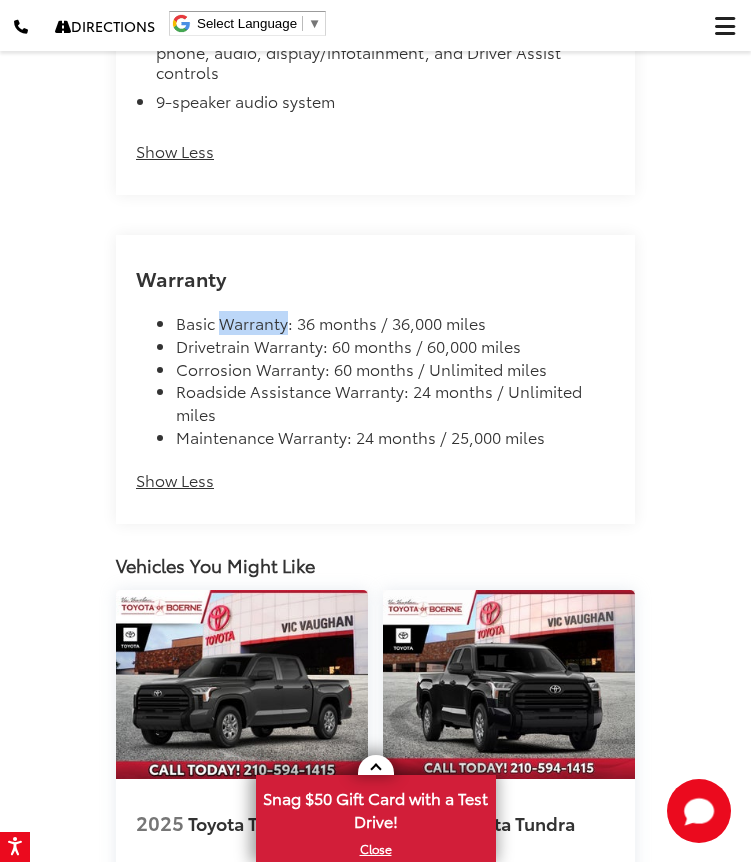 click on "Basic Warranty: 36 months / 36,000 miles" at bounding box center (395, 323) 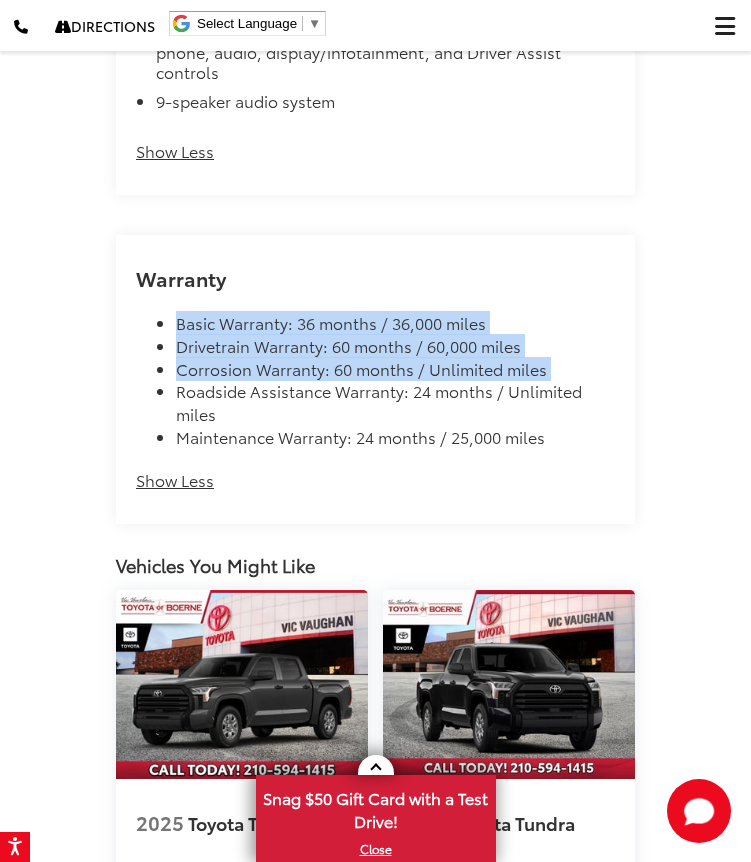 drag, startPoint x: 261, startPoint y: 408, endPoint x: 292, endPoint y: 454, distance: 55.470715 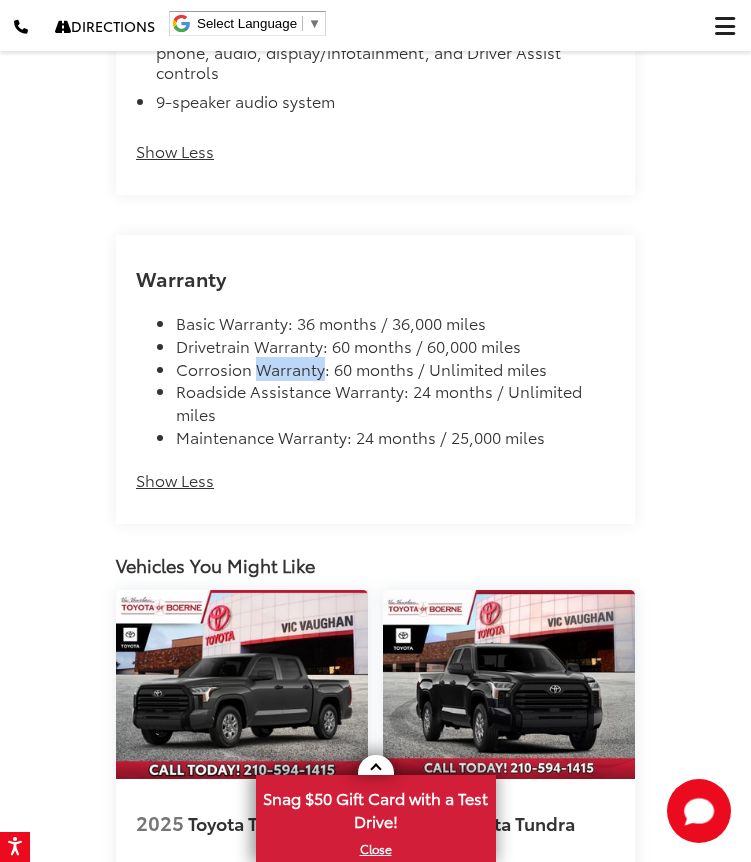 click on "Corrosion Warranty: 60 months / Unlimited miles" at bounding box center [395, 369] 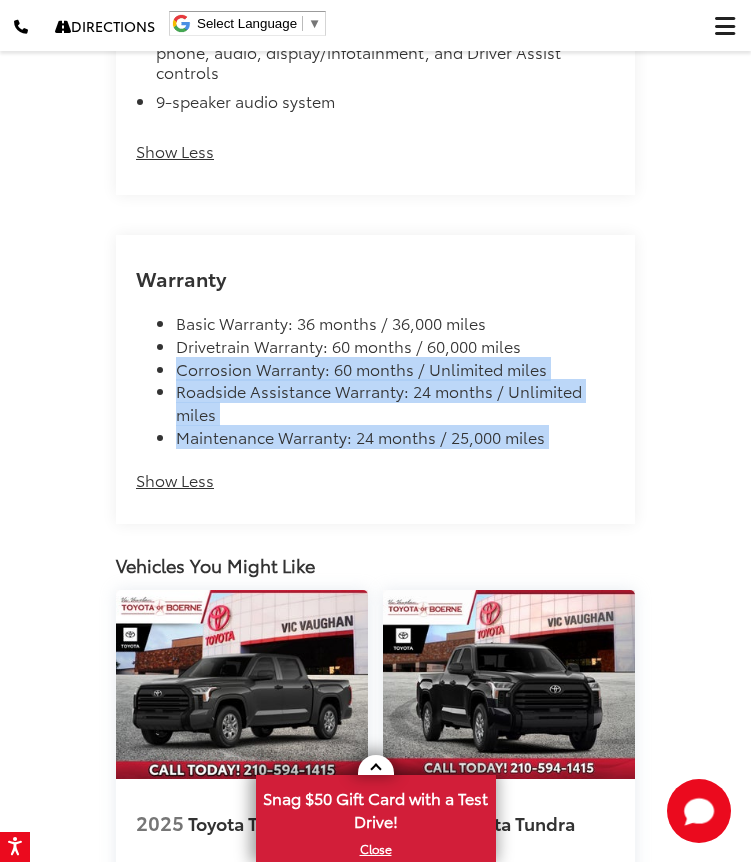 drag, startPoint x: 292, startPoint y: 454, endPoint x: 286, endPoint y: 520, distance: 66.27216 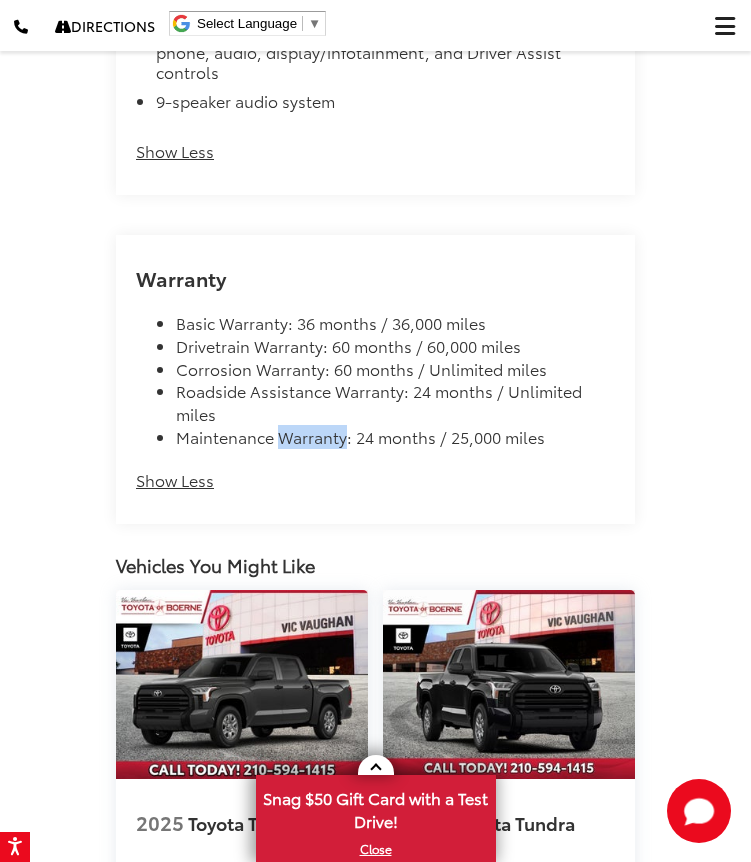 click on "Maintenance Warranty: 24 months / 25,000 miles" at bounding box center (395, 437) 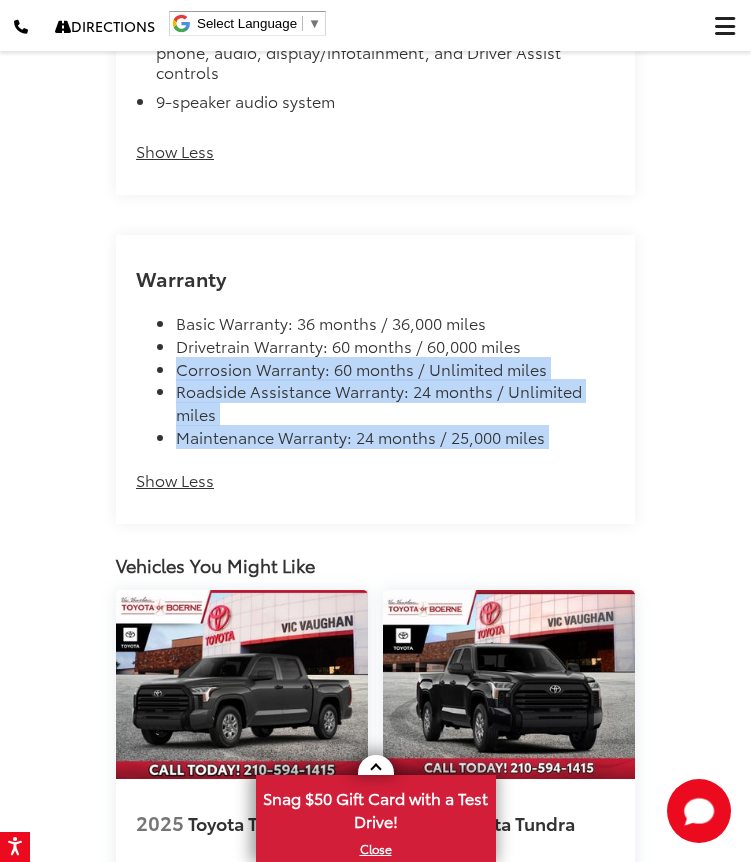drag, startPoint x: 286, startPoint y: 520, endPoint x: 284, endPoint y: 451, distance: 69.02898 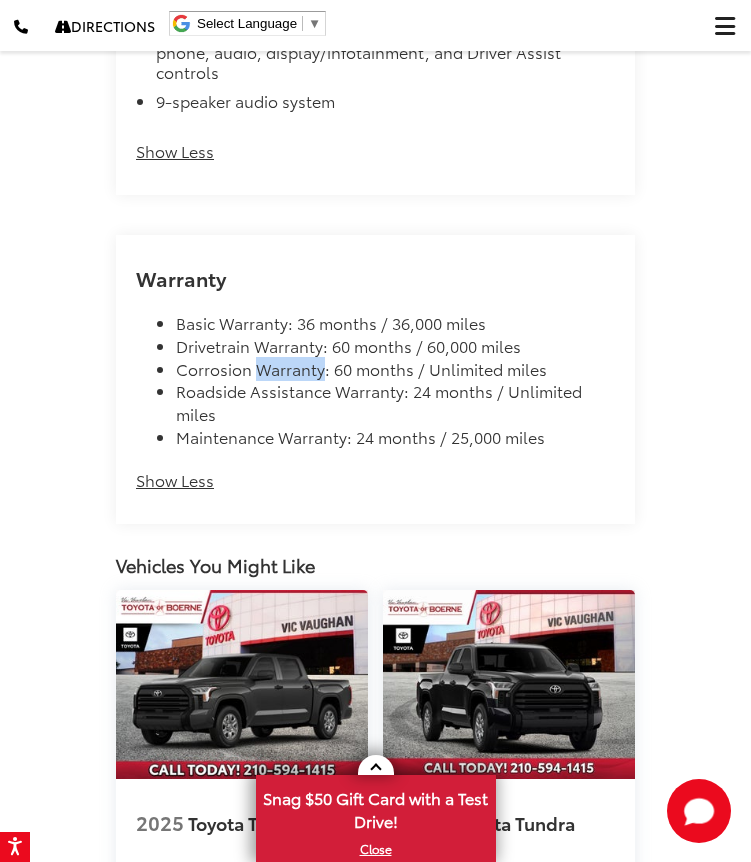 click on "Corrosion Warranty: 60 months / Unlimited miles" at bounding box center [395, 369] 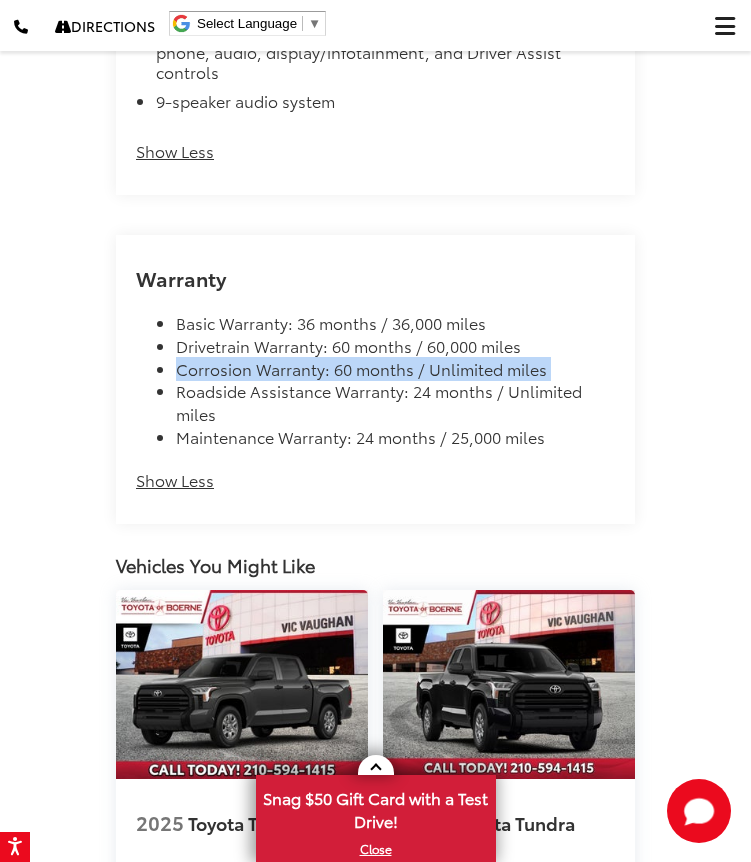 drag, startPoint x: 284, startPoint y: 451, endPoint x: 560, endPoint y: 441, distance: 276.1811 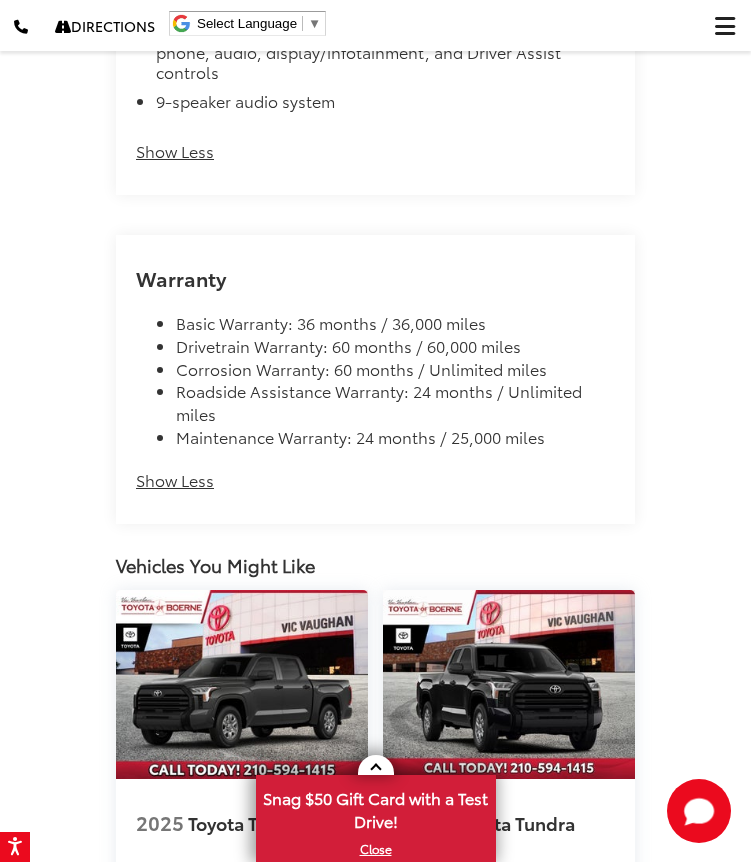 click on "Corrosion Warranty: 60 months / Unlimited miles" at bounding box center (395, 369) 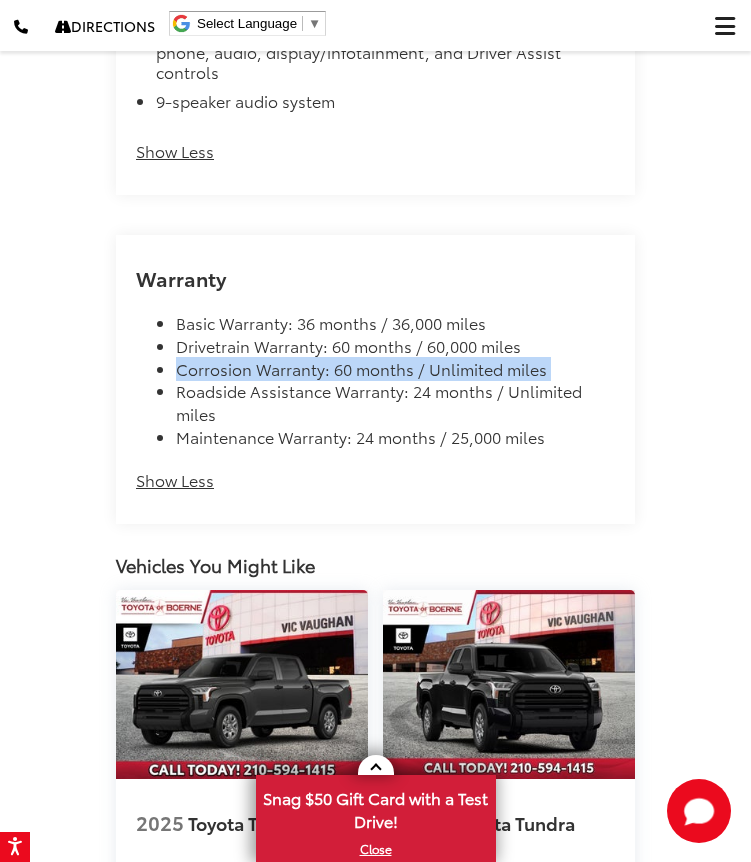click on "Corrosion Warranty: 60 months / Unlimited miles" at bounding box center [395, 369] 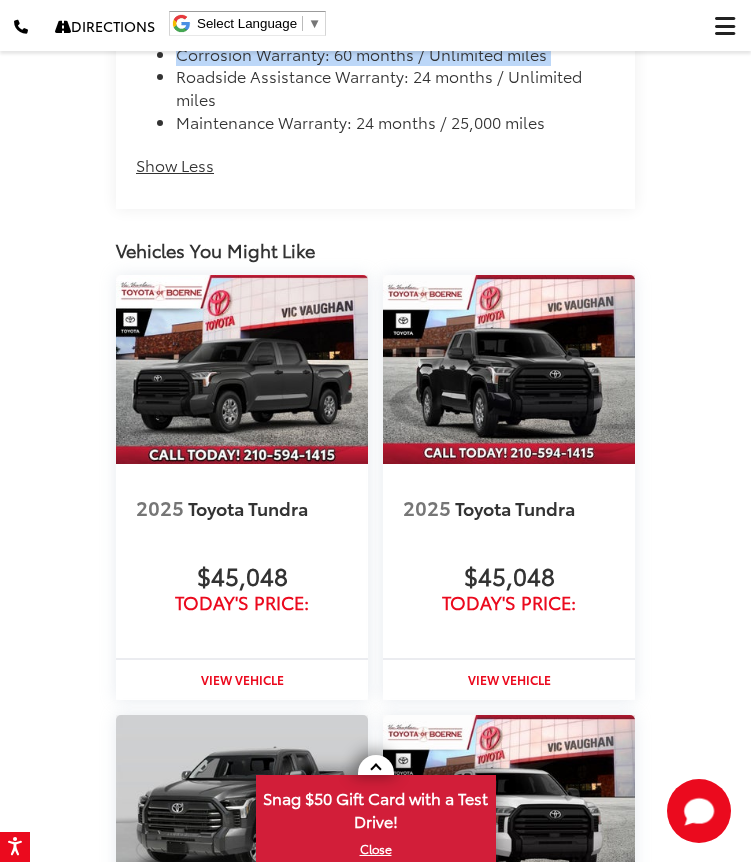 scroll, scrollTop: 6408, scrollLeft: 0, axis: vertical 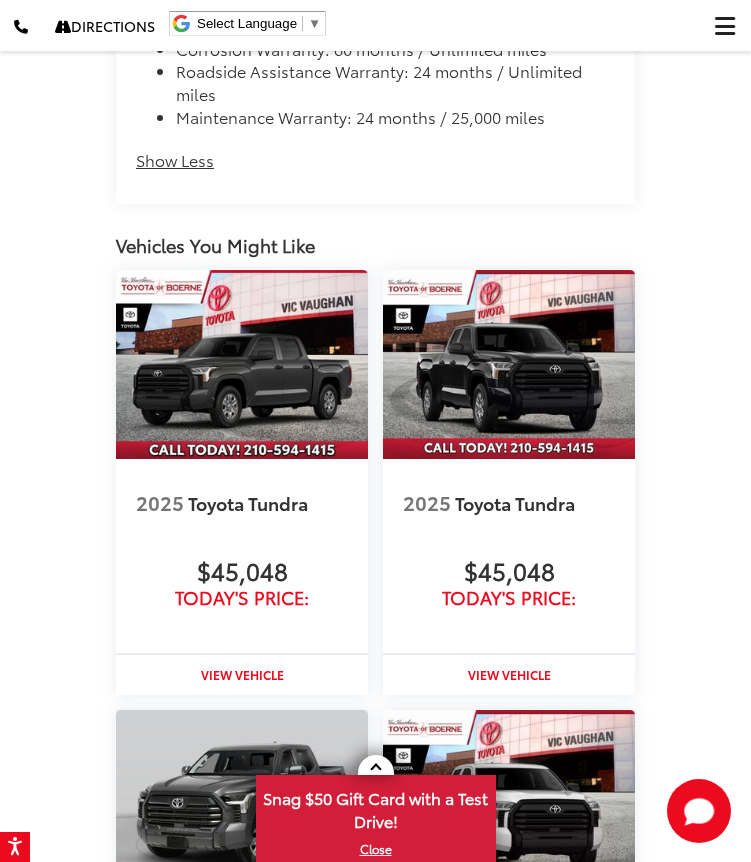 click on "[FIRST] [LAST] Toyota of Boerne
New Vehicles
2025
Toyota
Tundra
SR
Confirm Availability
Photos
14
/
30
Load More Photos
2025" at bounding box center [375, -2276] 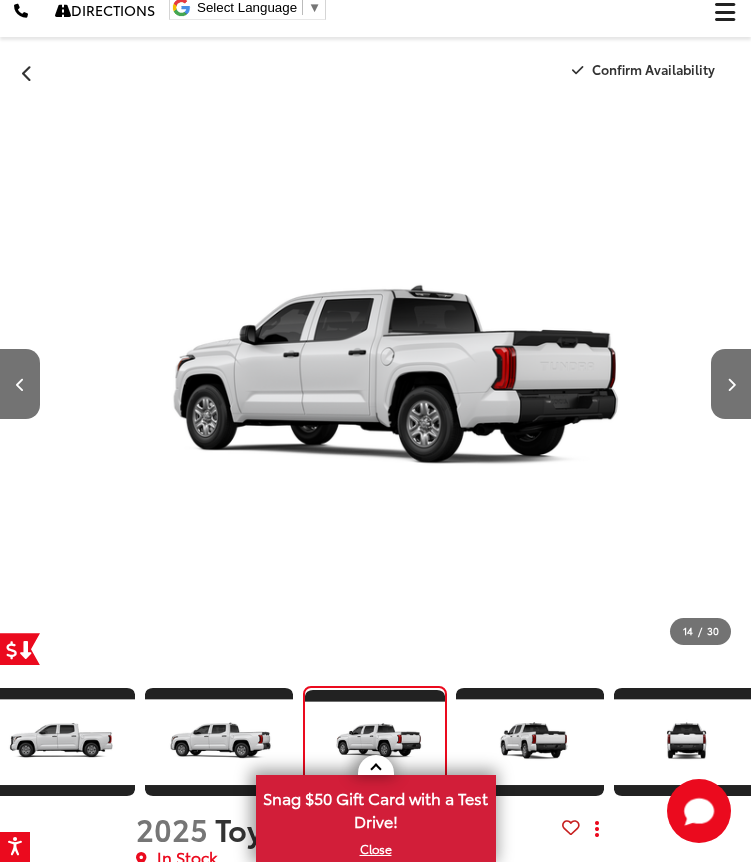 scroll, scrollTop: 0, scrollLeft: 0, axis: both 